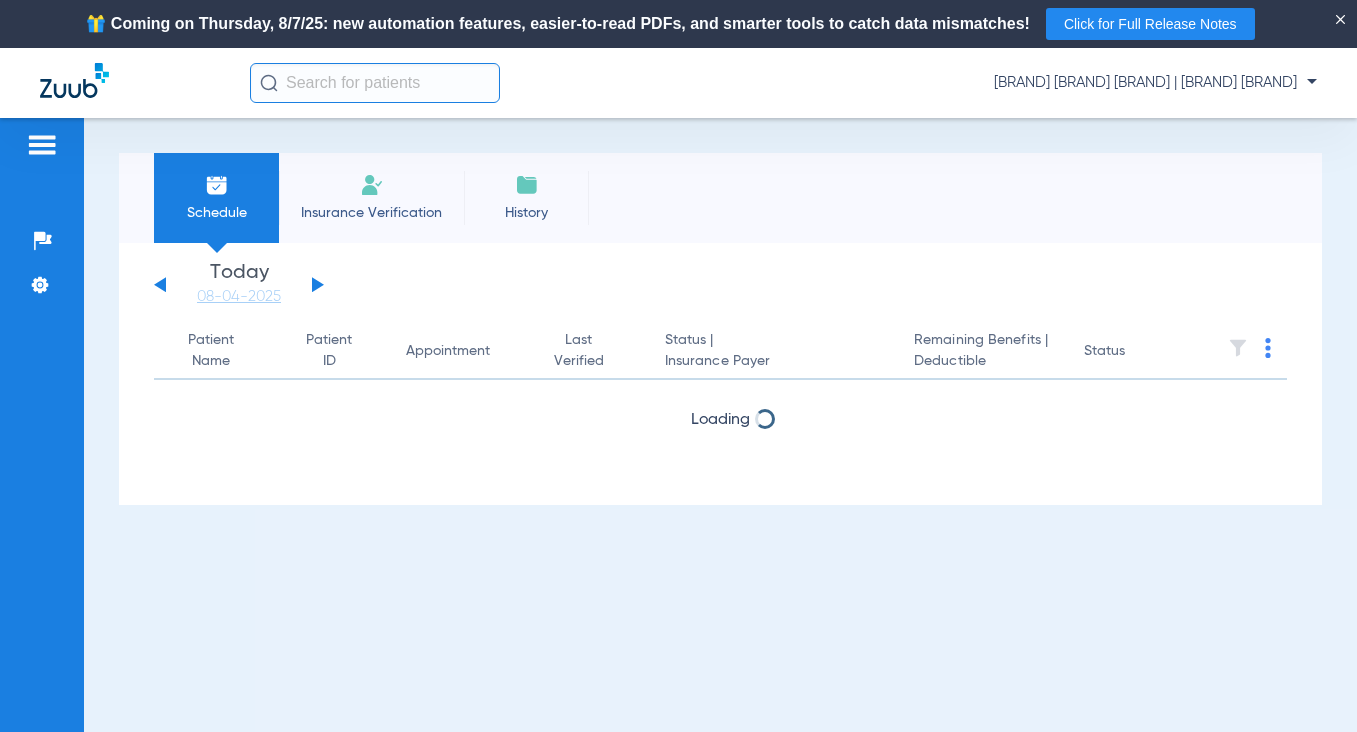 scroll, scrollTop: 0, scrollLeft: 0, axis: both 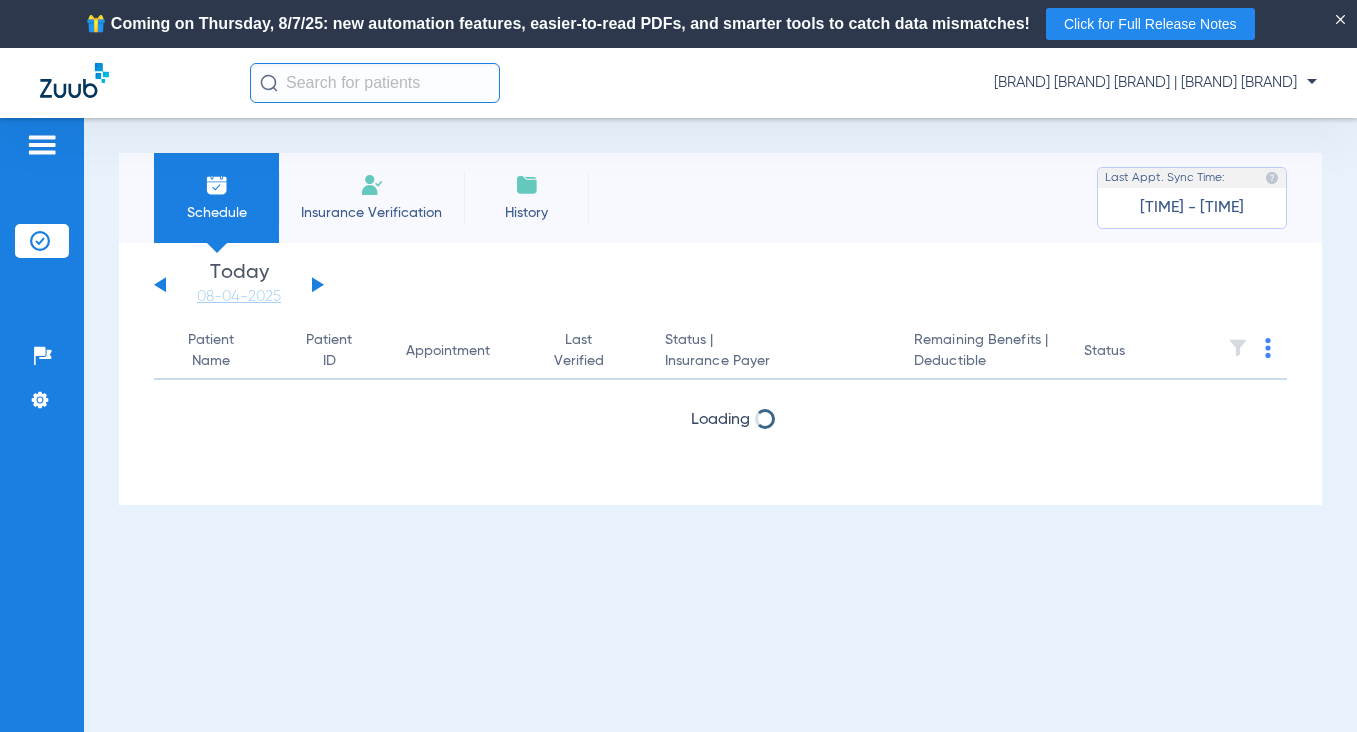 click on "Insurance Verification" 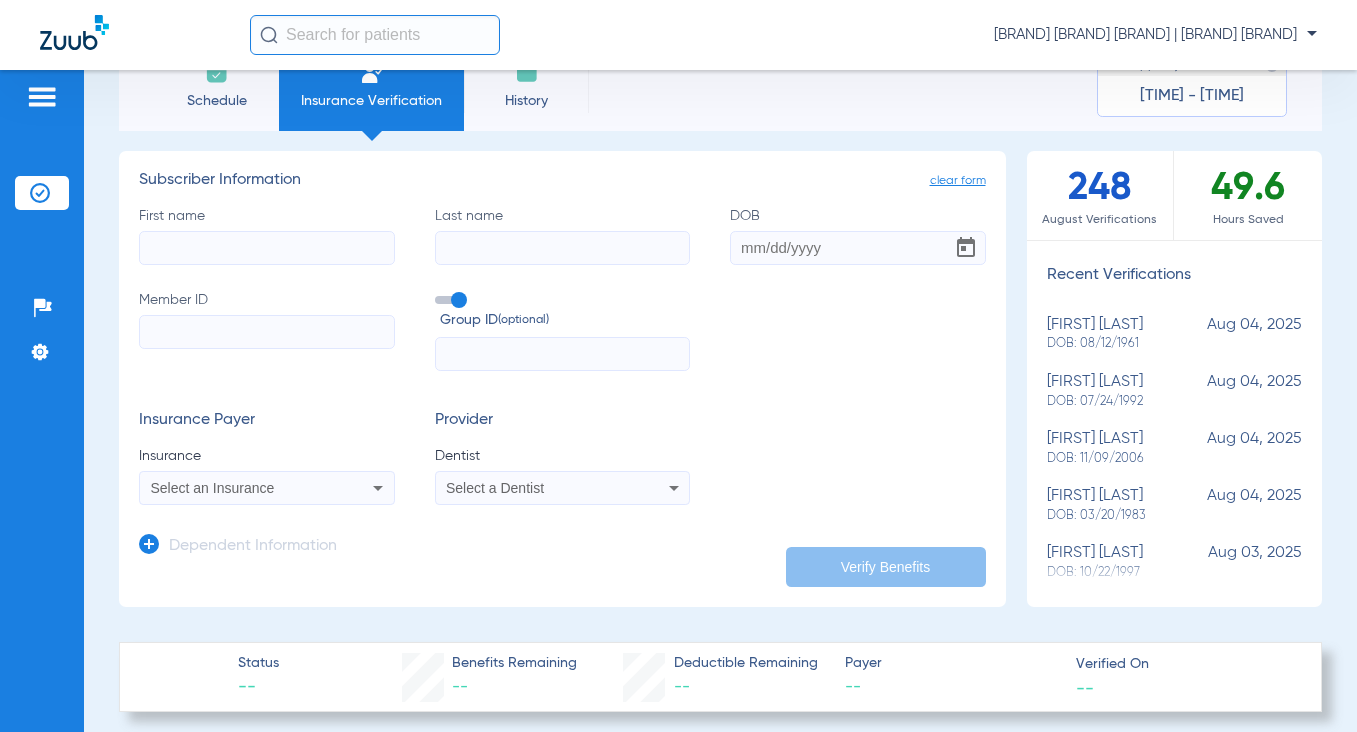 scroll, scrollTop: 100, scrollLeft: 0, axis: vertical 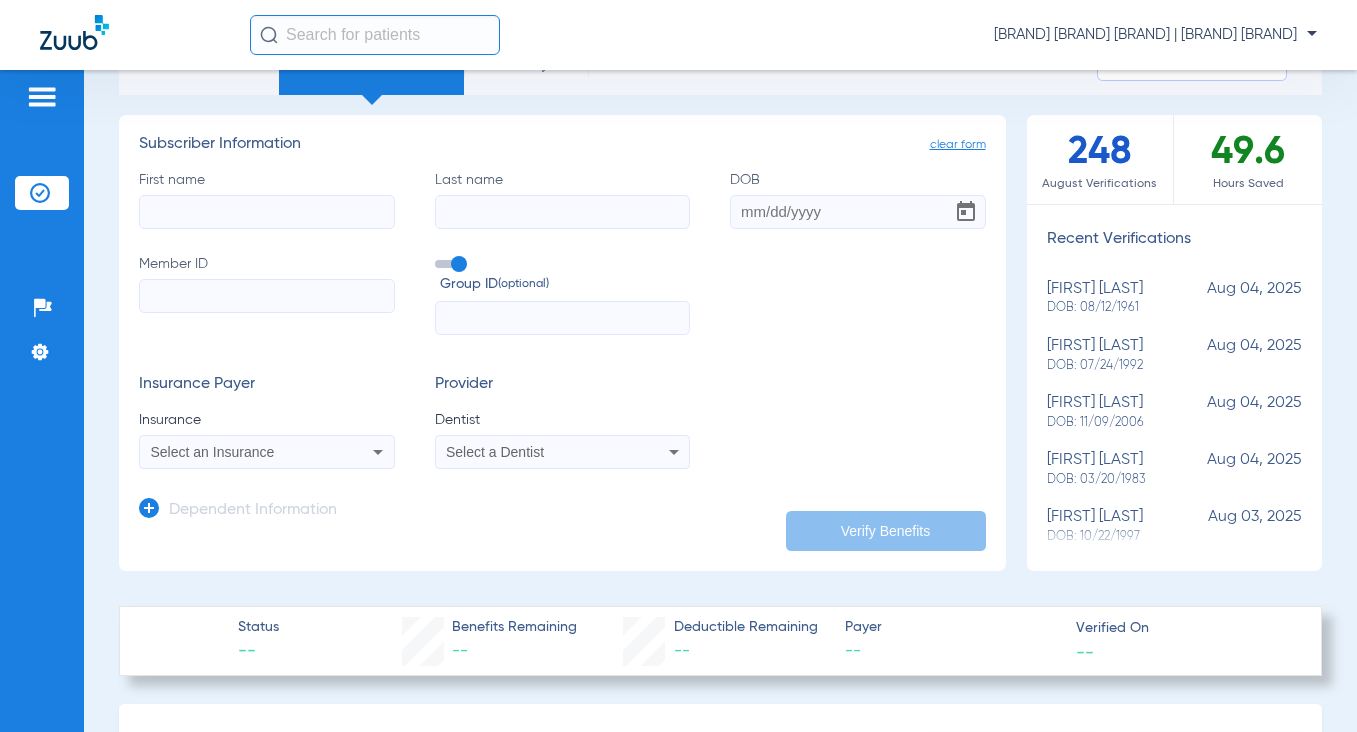 click on "Member ID" 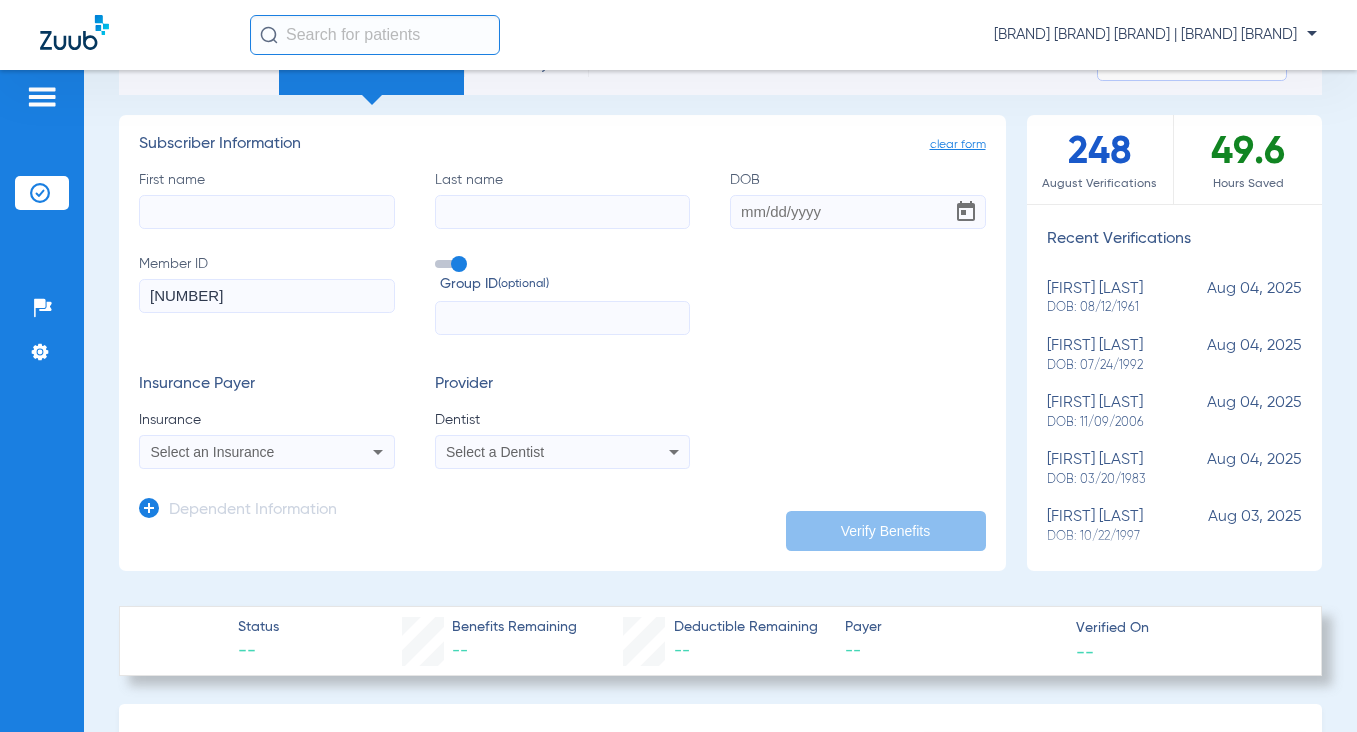 type on "[NUMBER]" 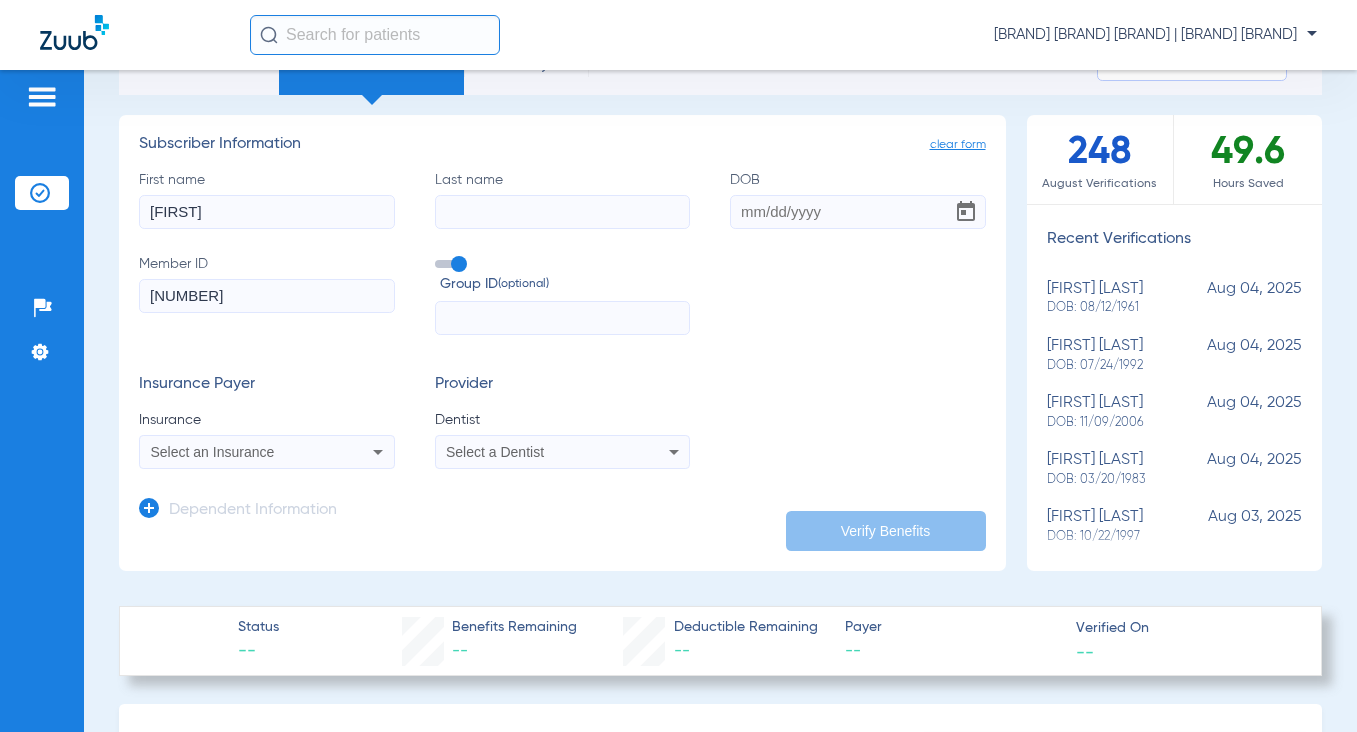 type on "[NAME]" 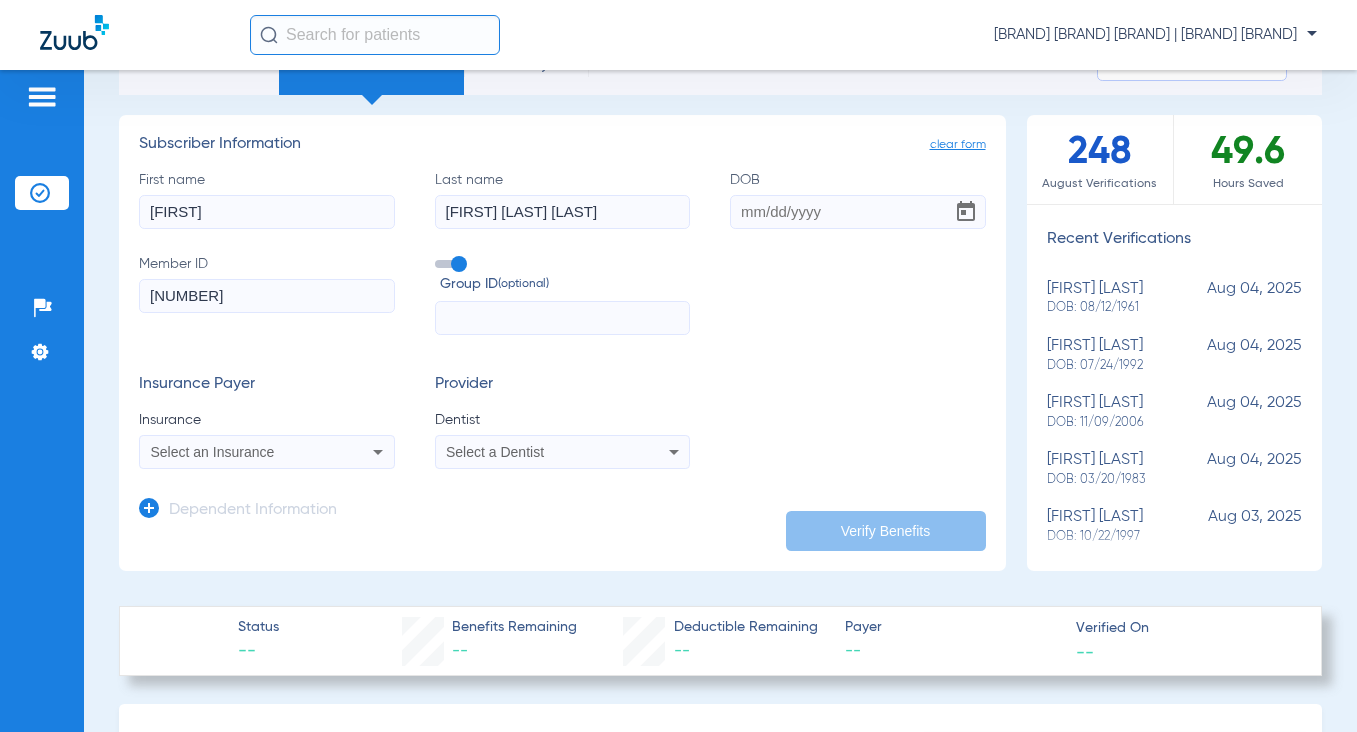 type on "LORA DE LA CRUZ" 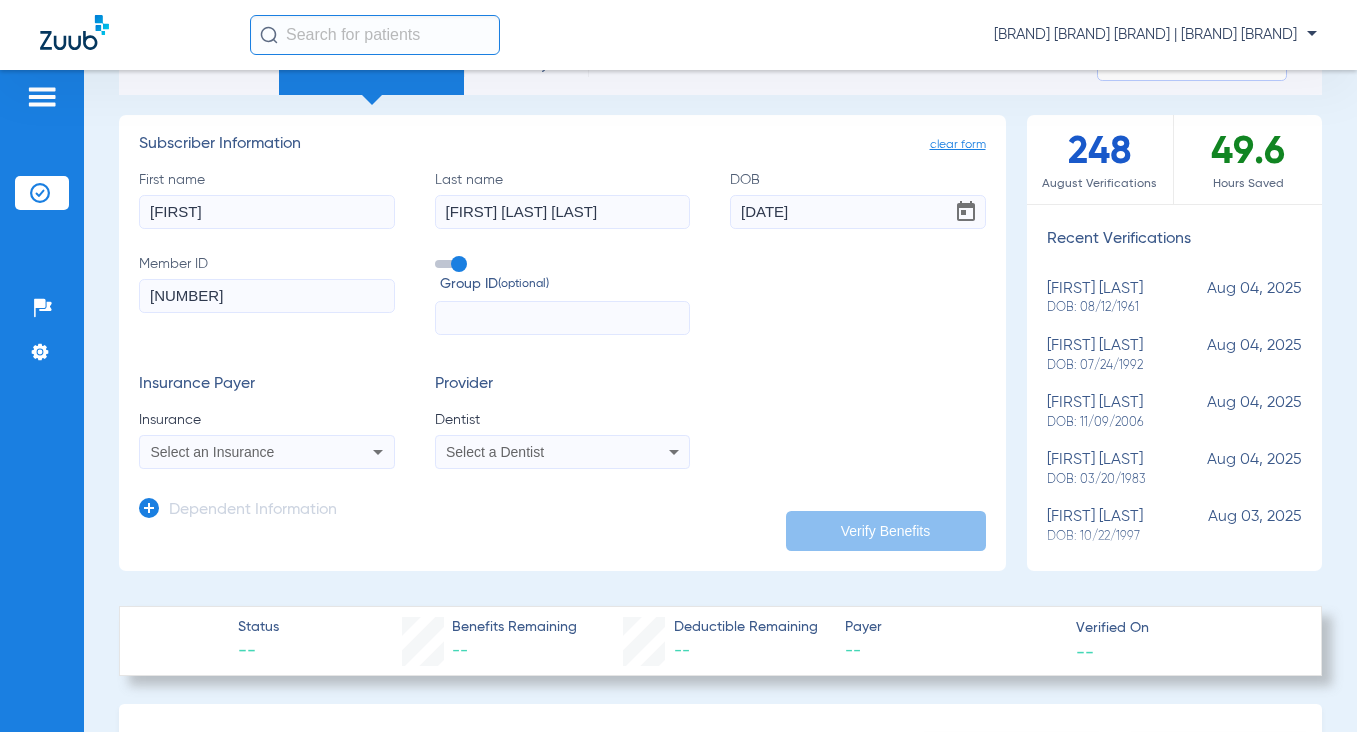 type on "05/10/1977" 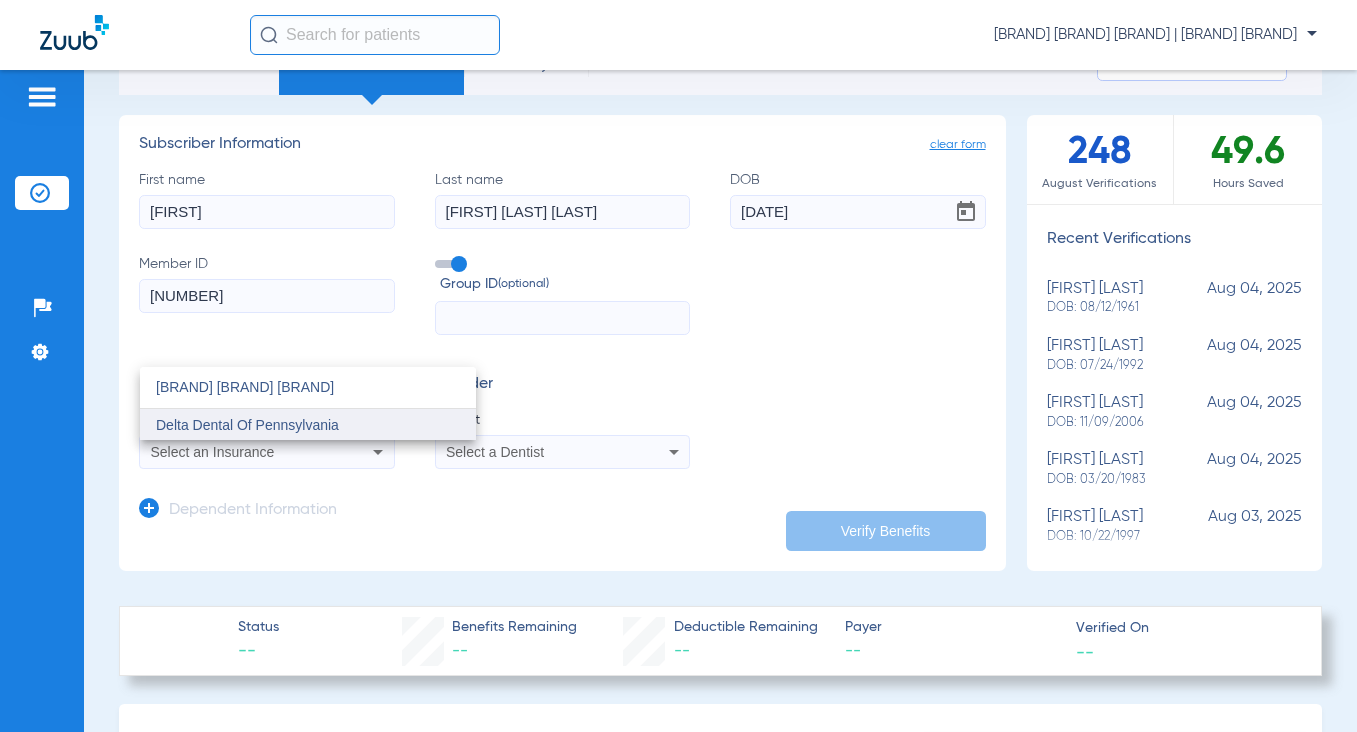 type on "DELTA DENTAL OF PE" 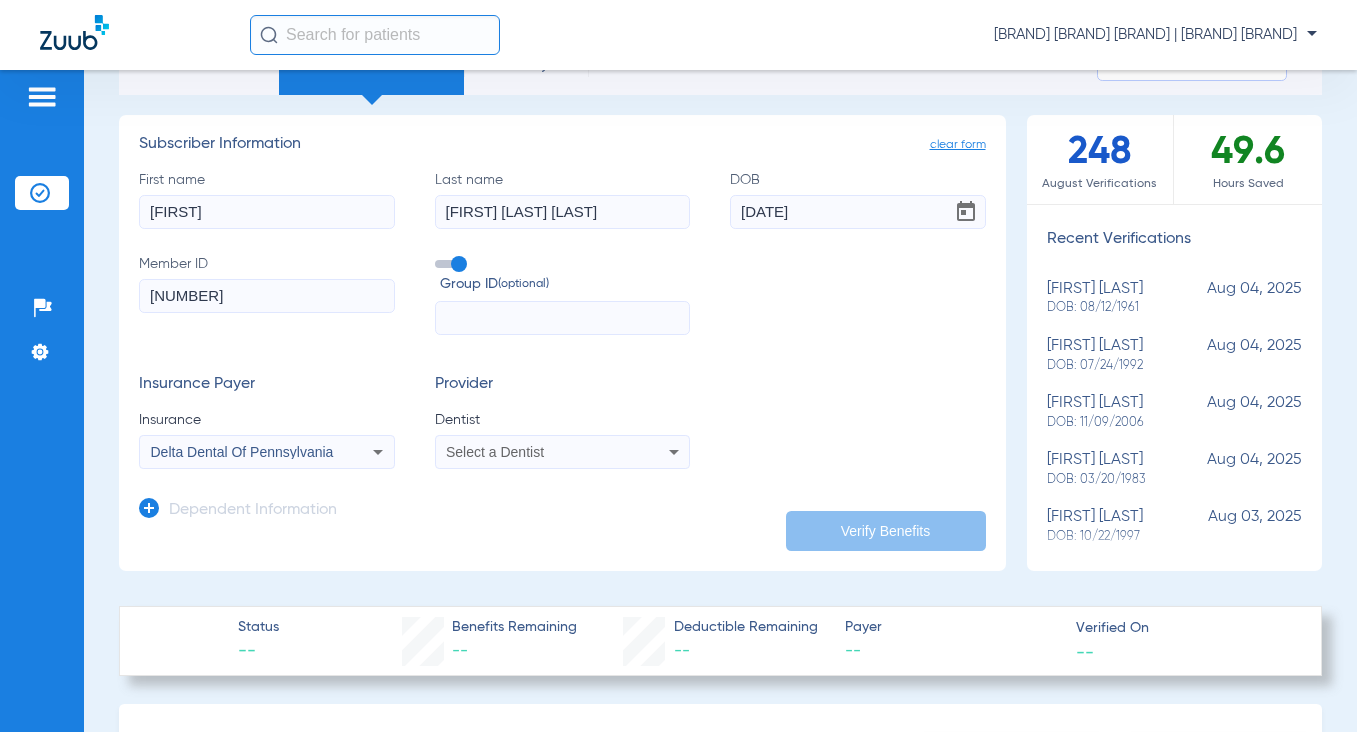 click on "Select a Dentist" at bounding box center (539, 452) 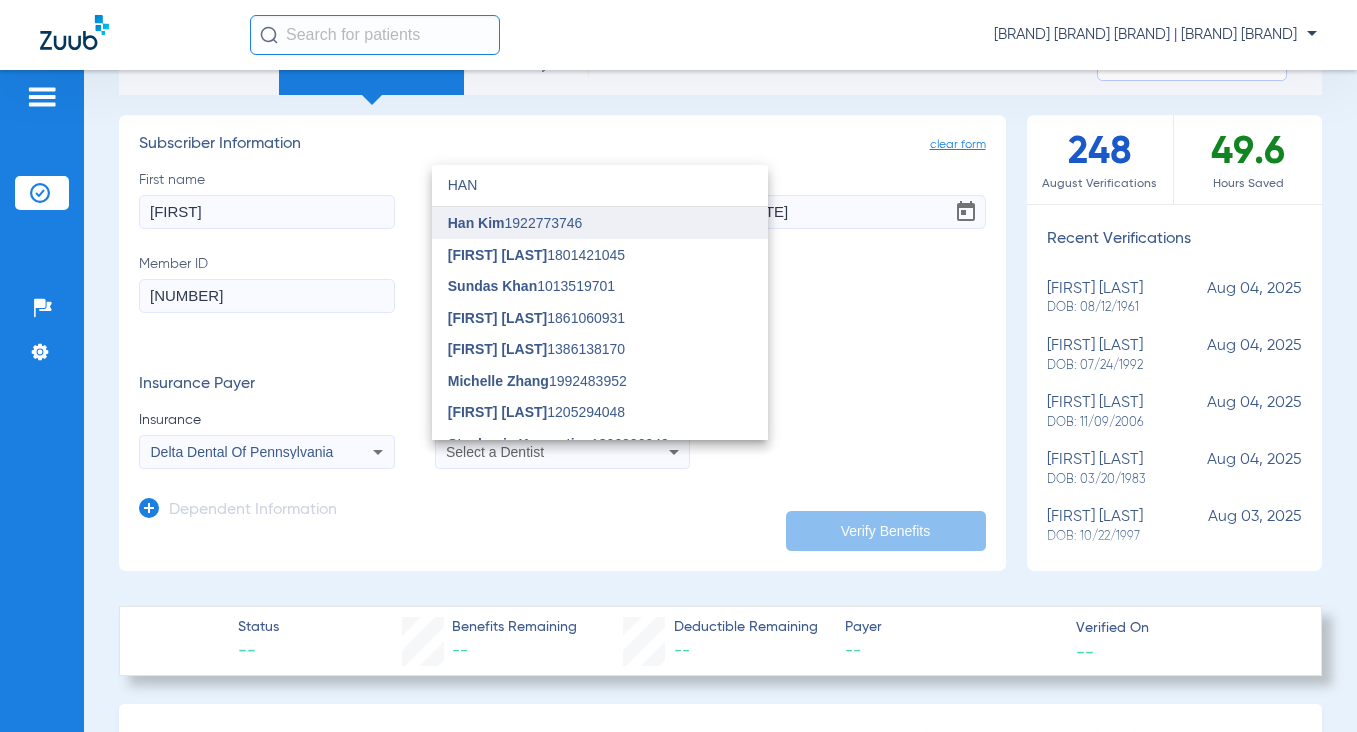 type on "HAN" 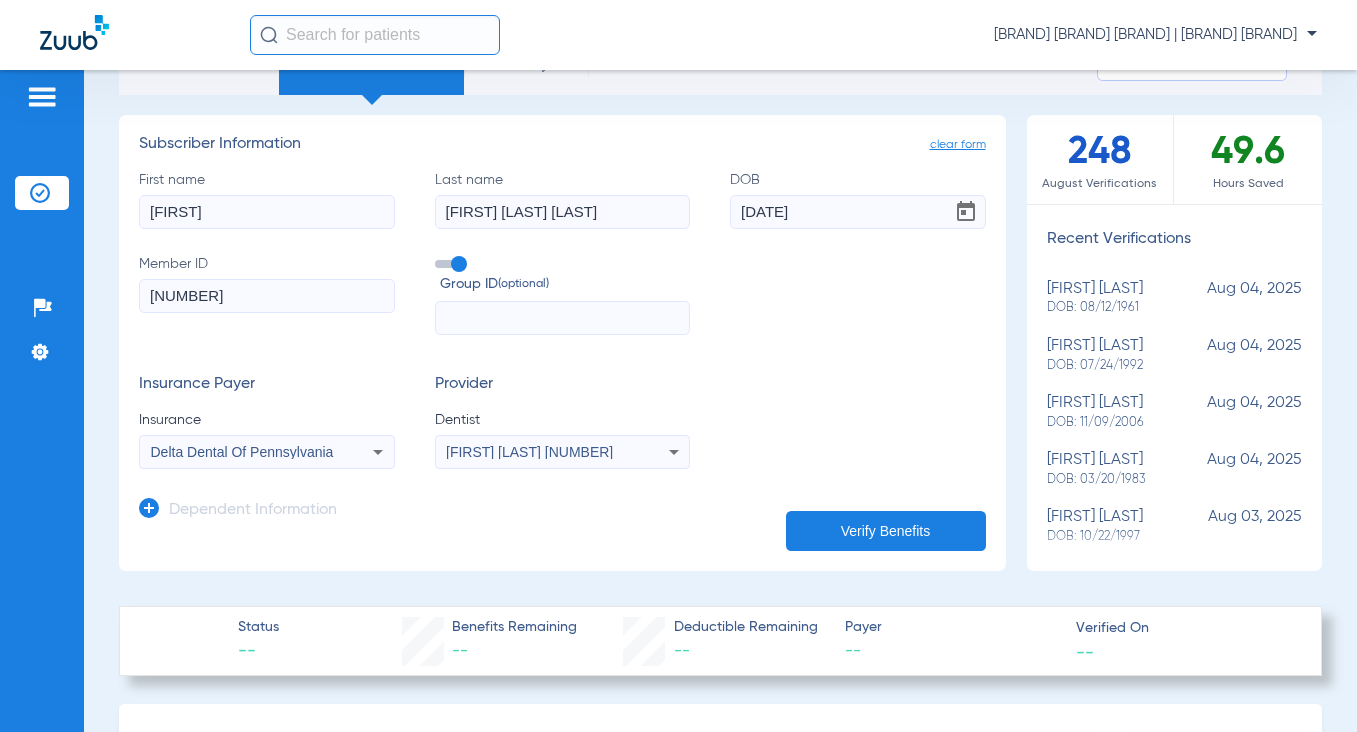 click on "Verify Benefits" 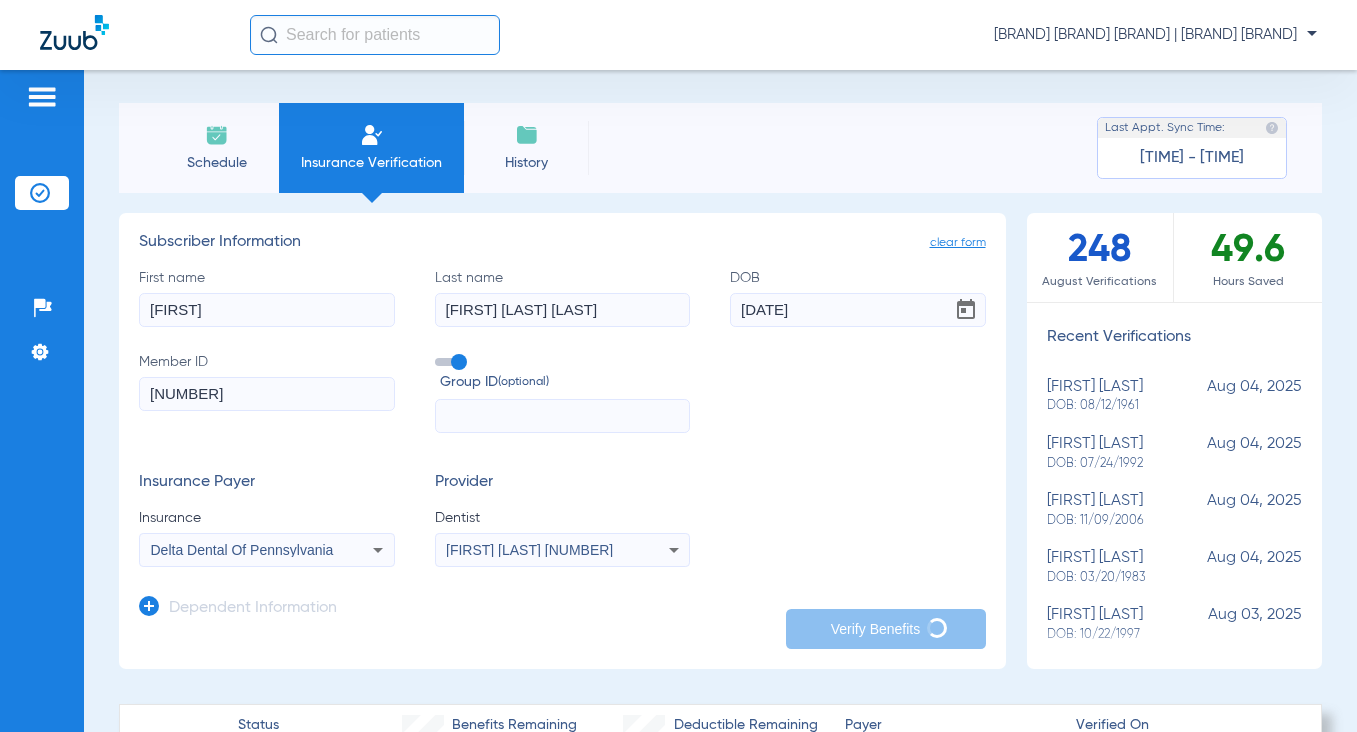 scroll, scrollTop: 0, scrollLeft: 0, axis: both 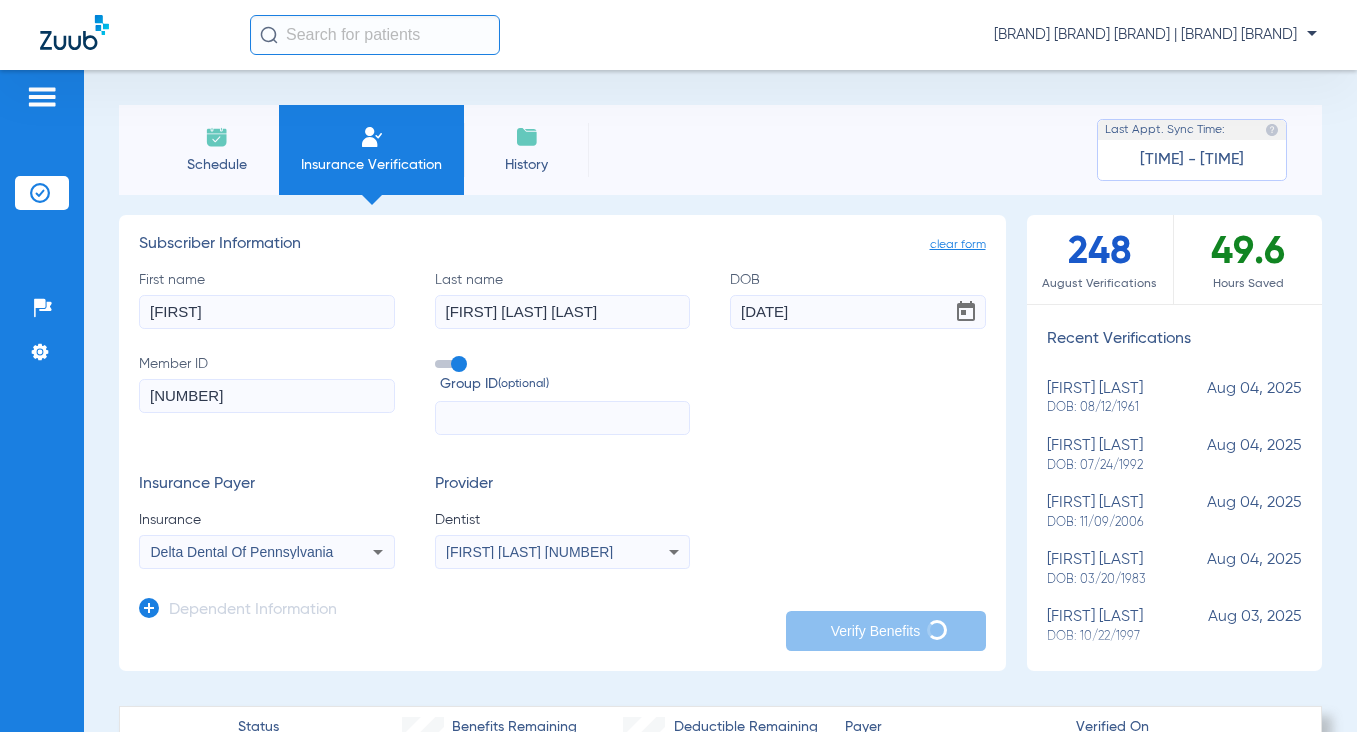click on "Schedule Insurance Verification History  Last Appt. Sync Time:   Today - 10:13 AM" 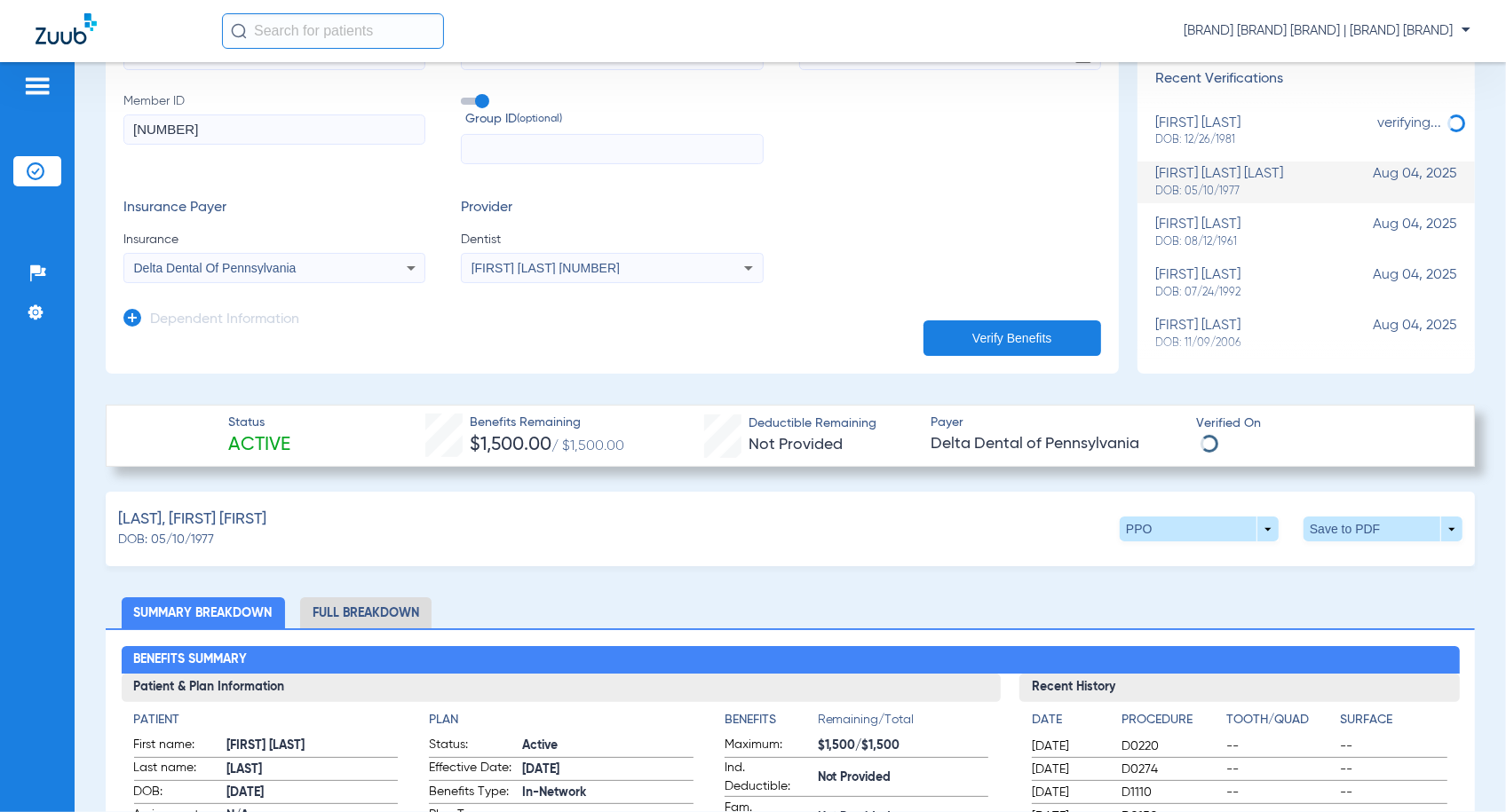 scroll, scrollTop: 0, scrollLeft: 0, axis: both 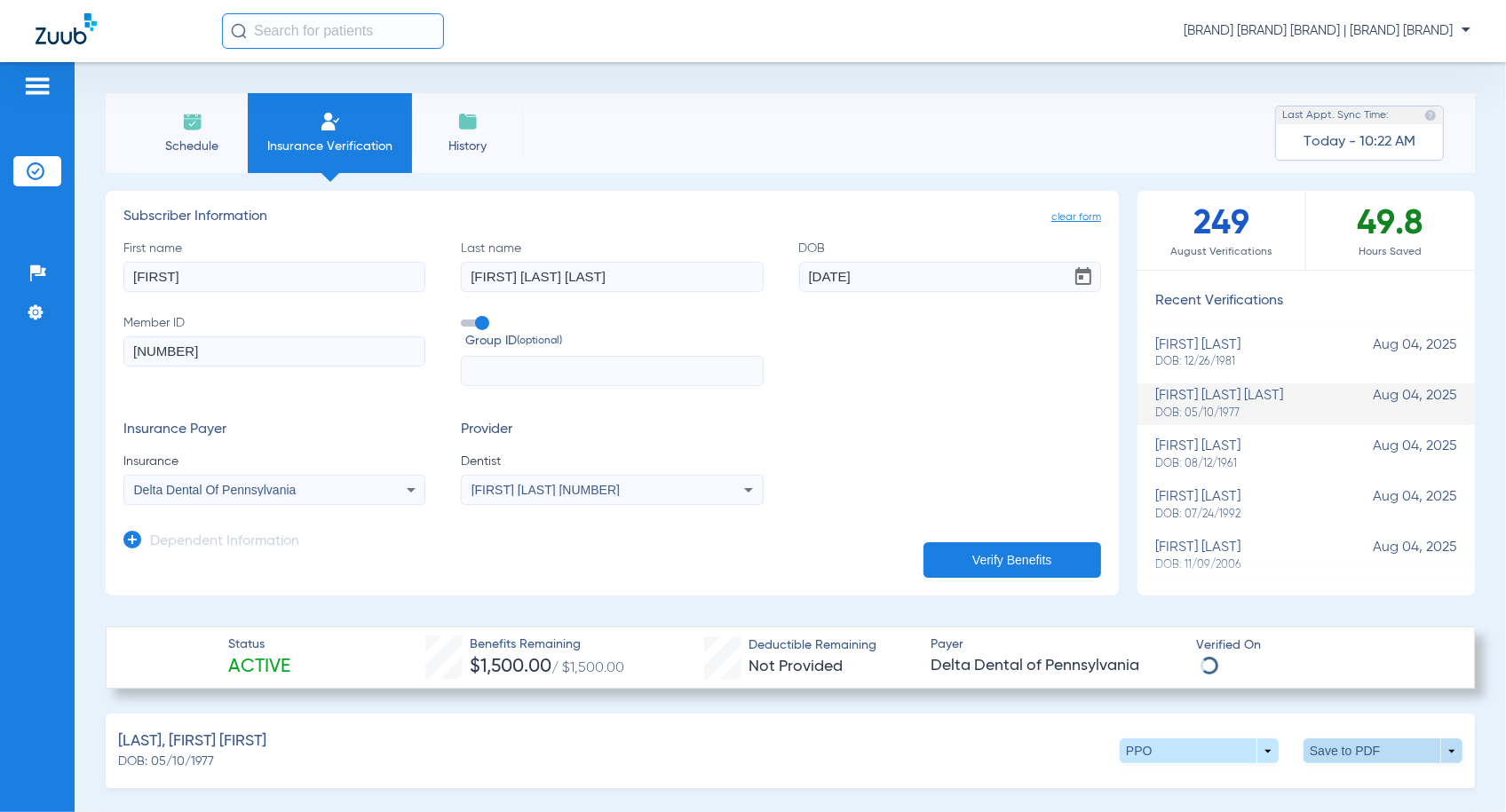 click 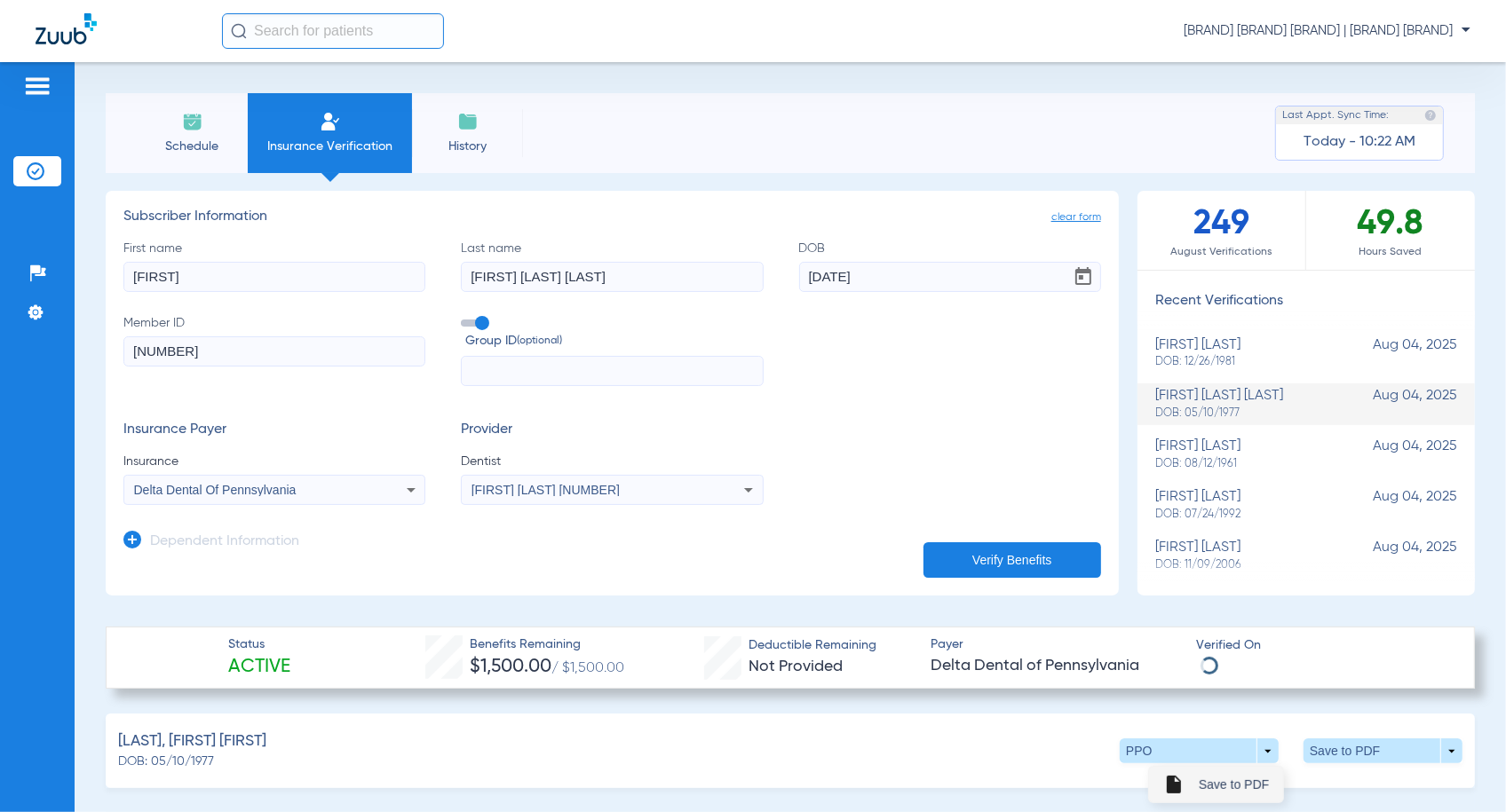 click on "Save to PDF" at bounding box center (1233, 784) 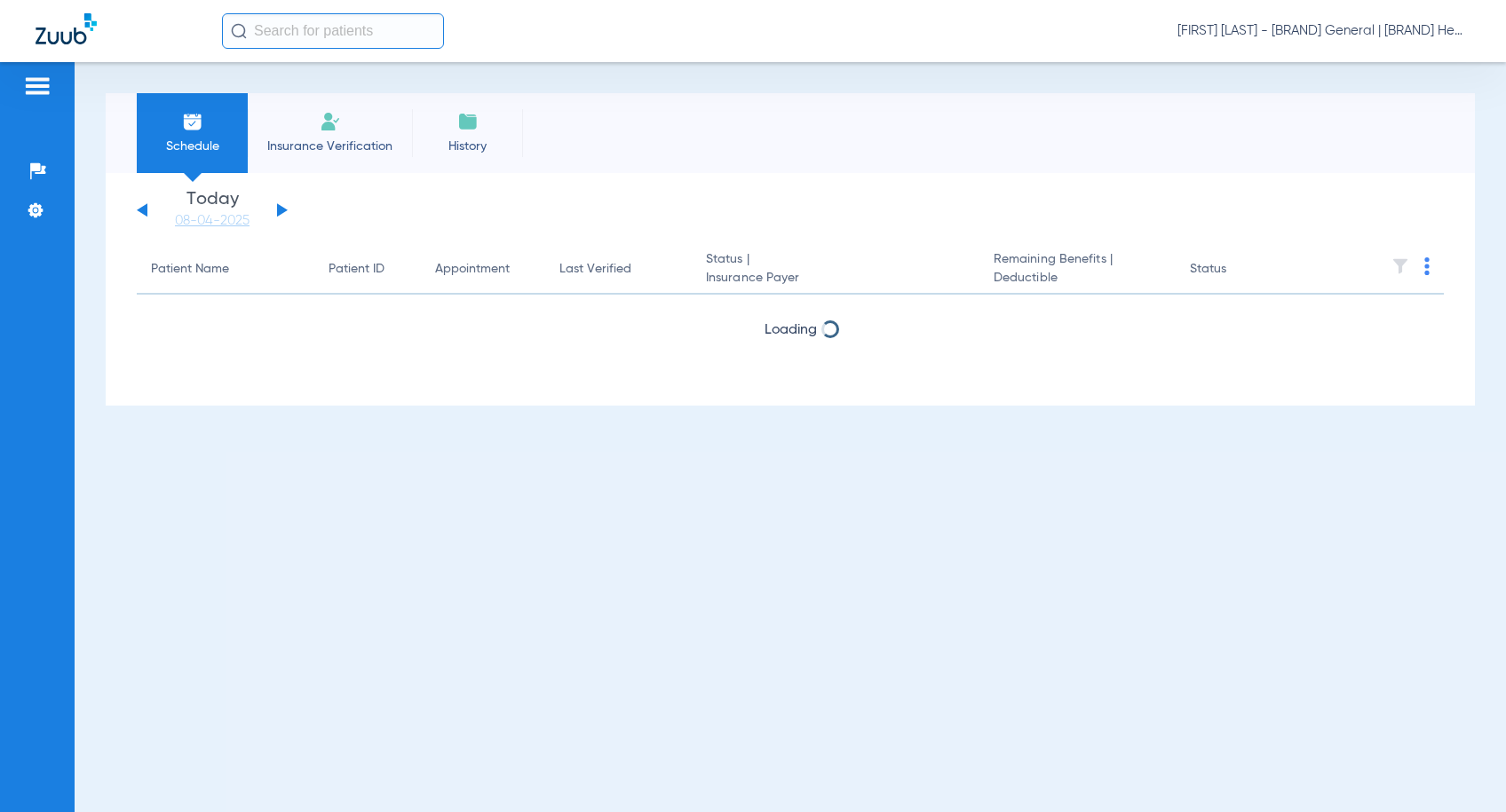 scroll, scrollTop: 0, scrollLeft: 0, axis: both 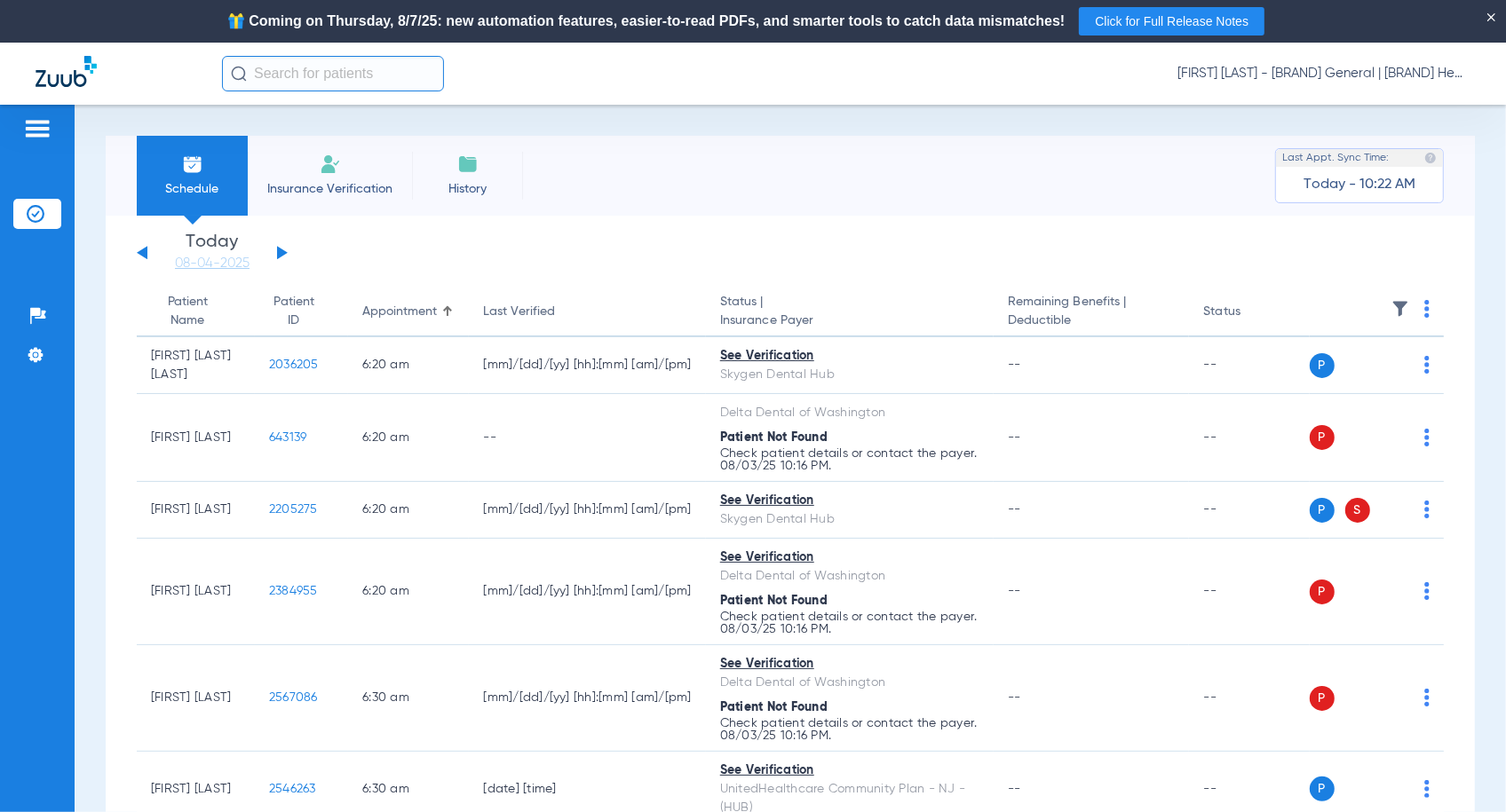 click on "Insurance Verification" 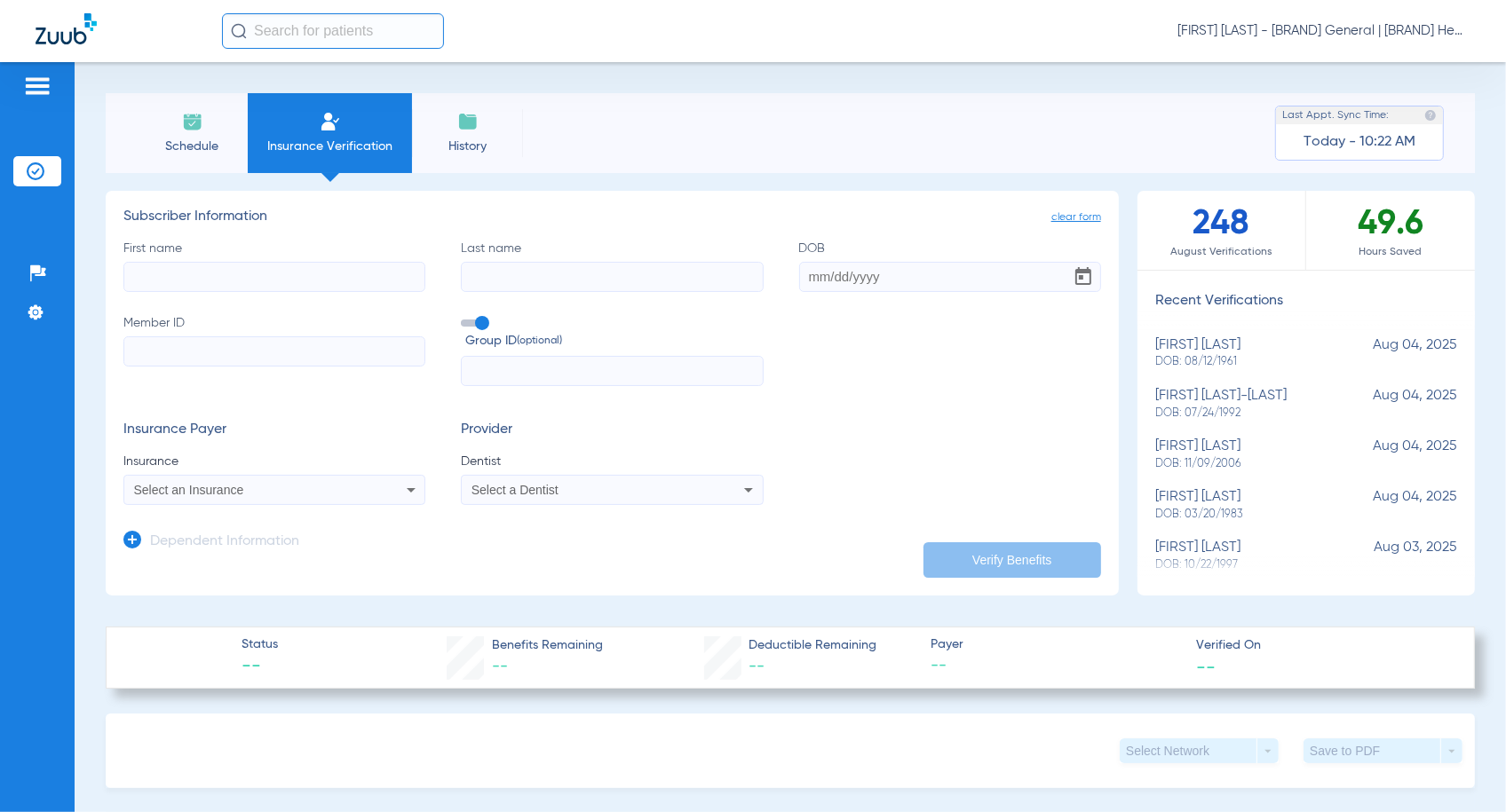 click on "Member ID" 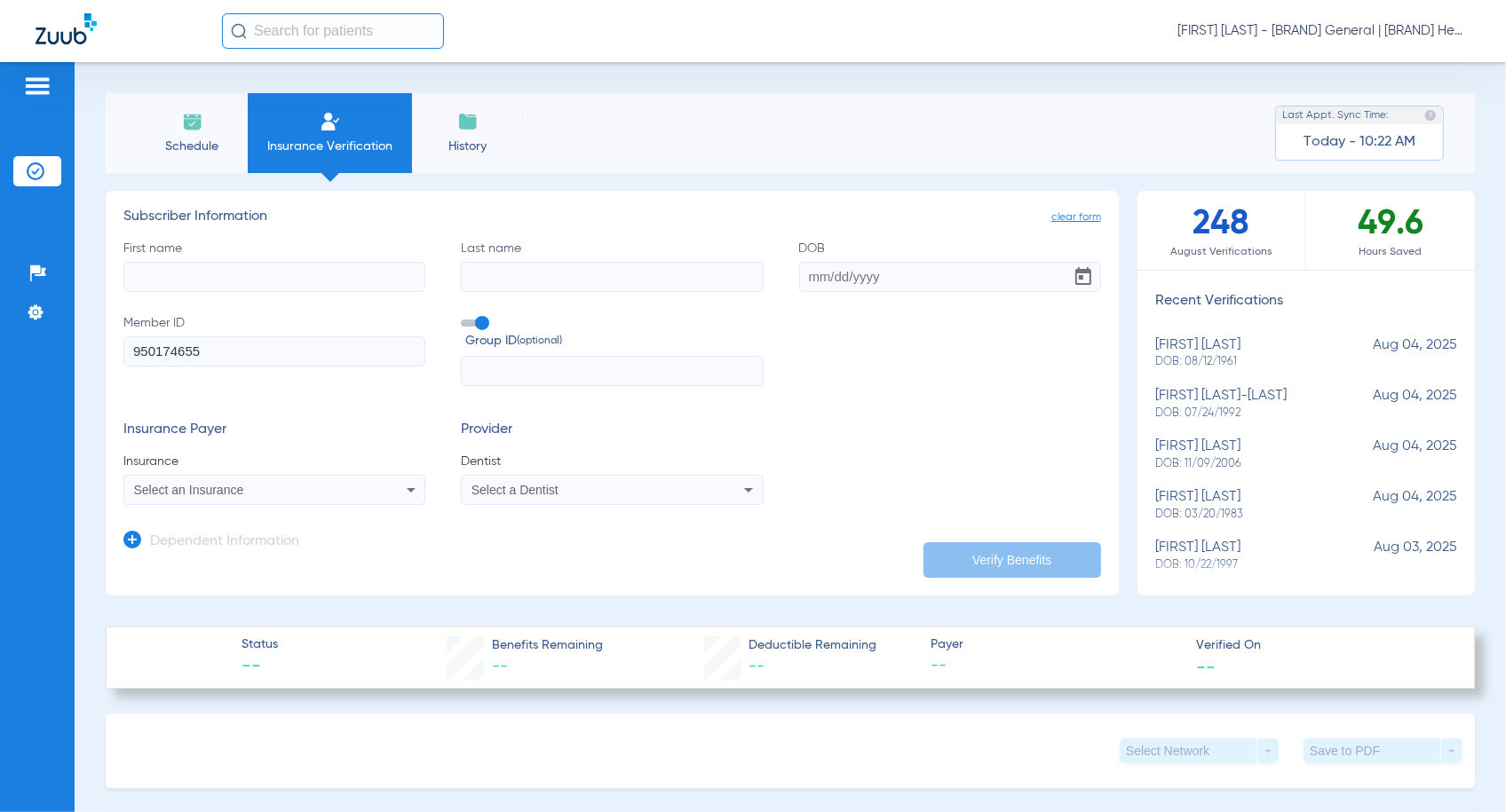 type on "950174655" 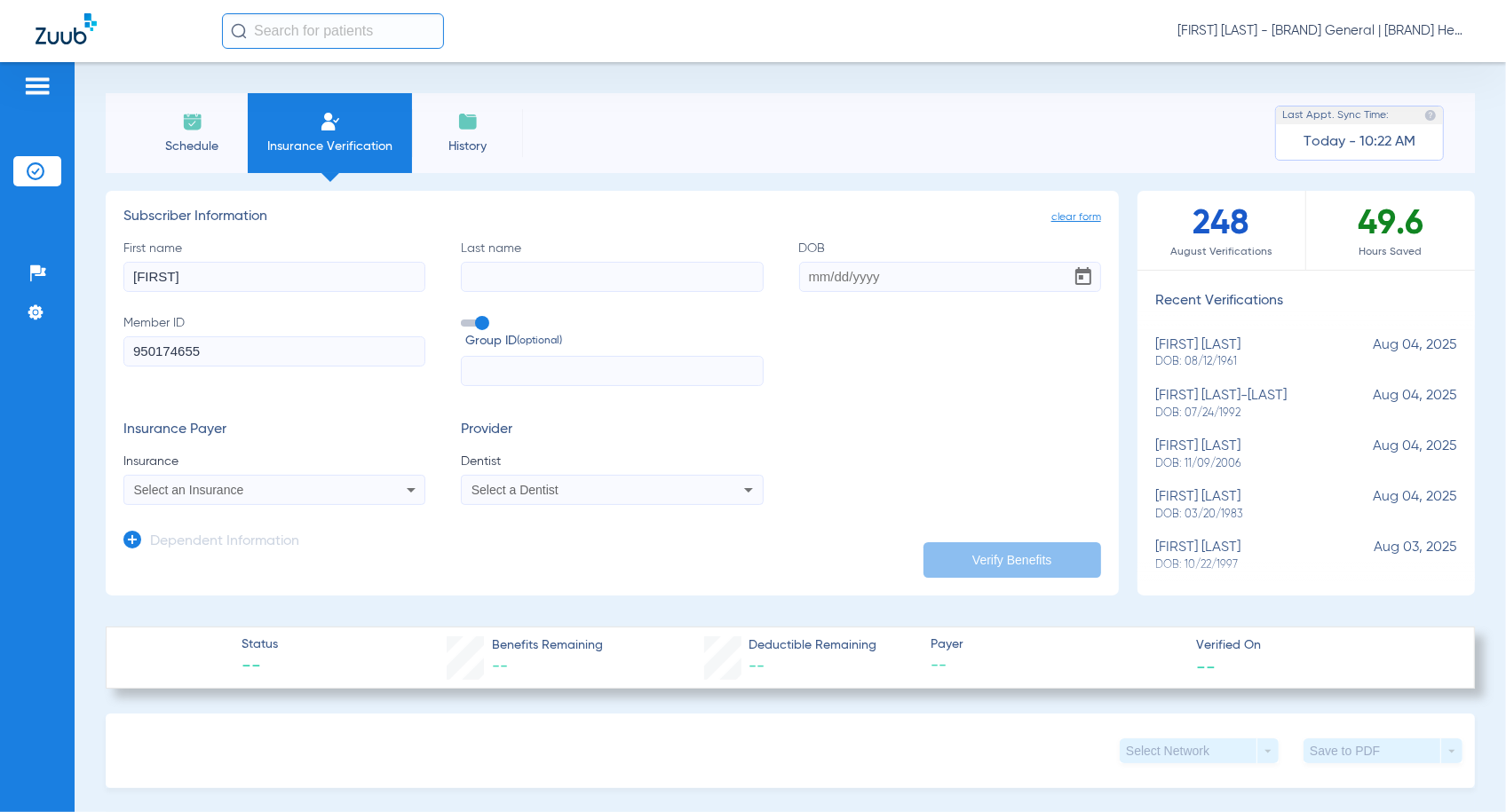type on "HANNAH" 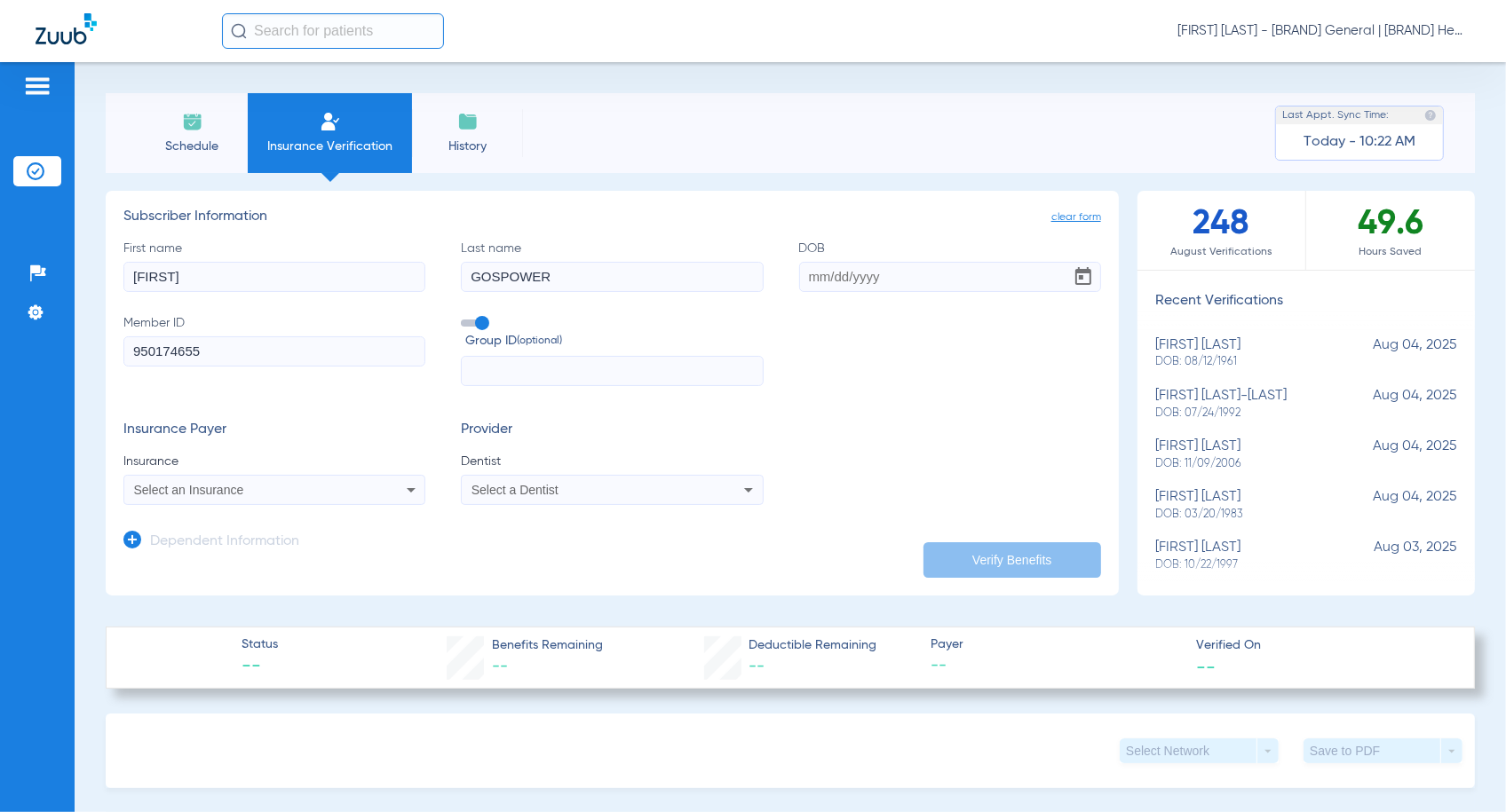 click on "GOSPOWER" 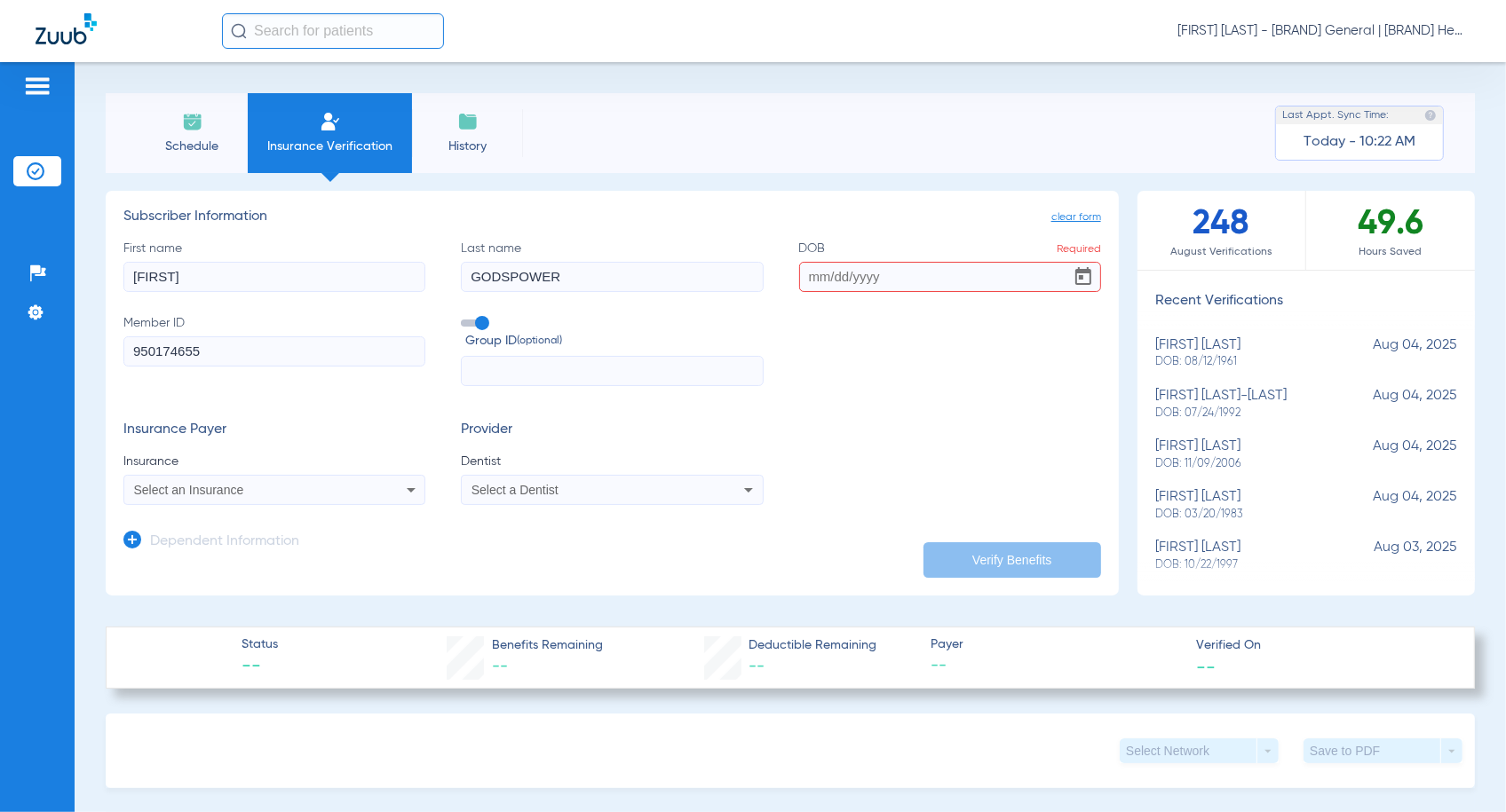 type on "GODSPOWER" 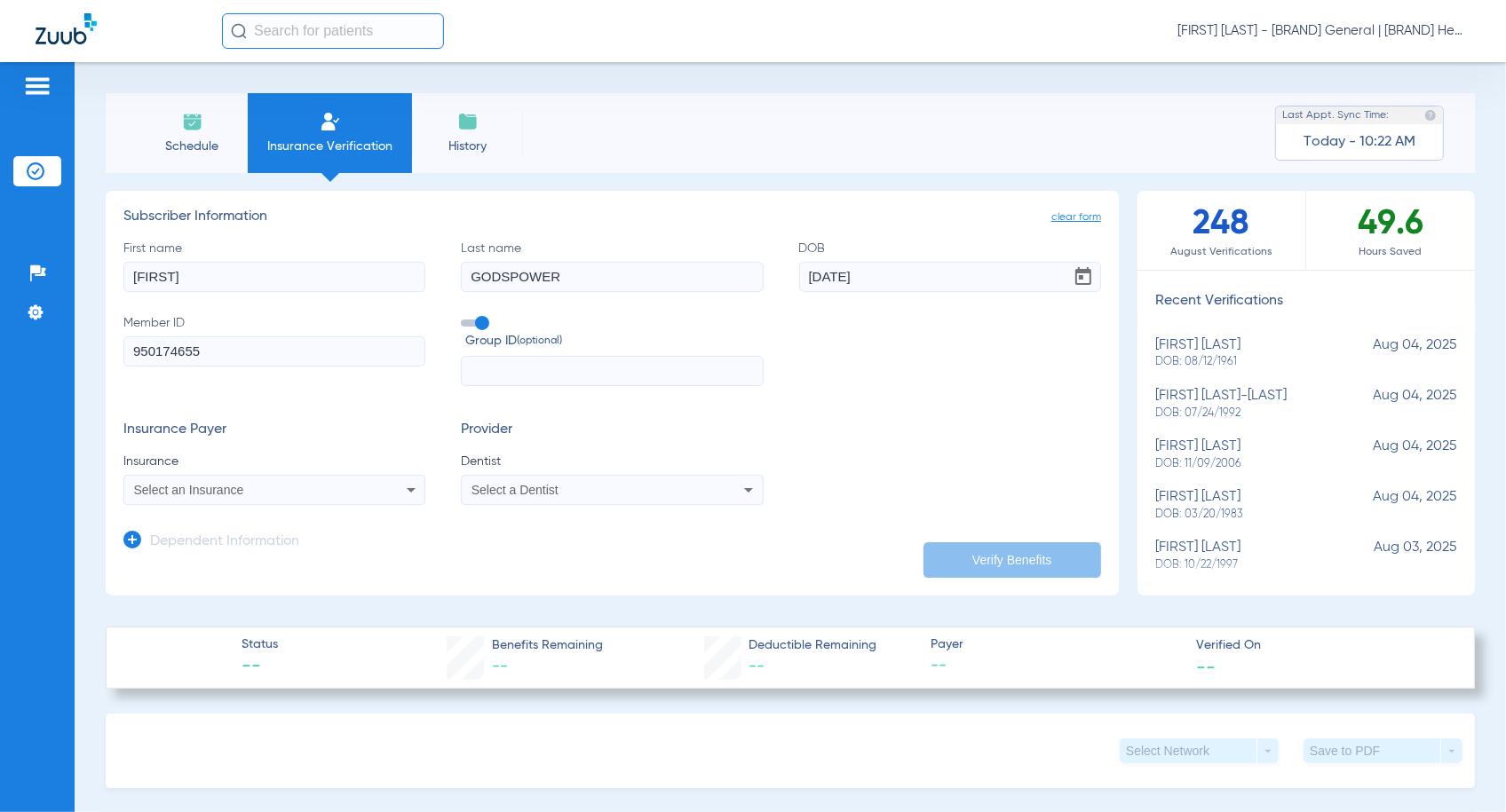 type on "12/26/1981" 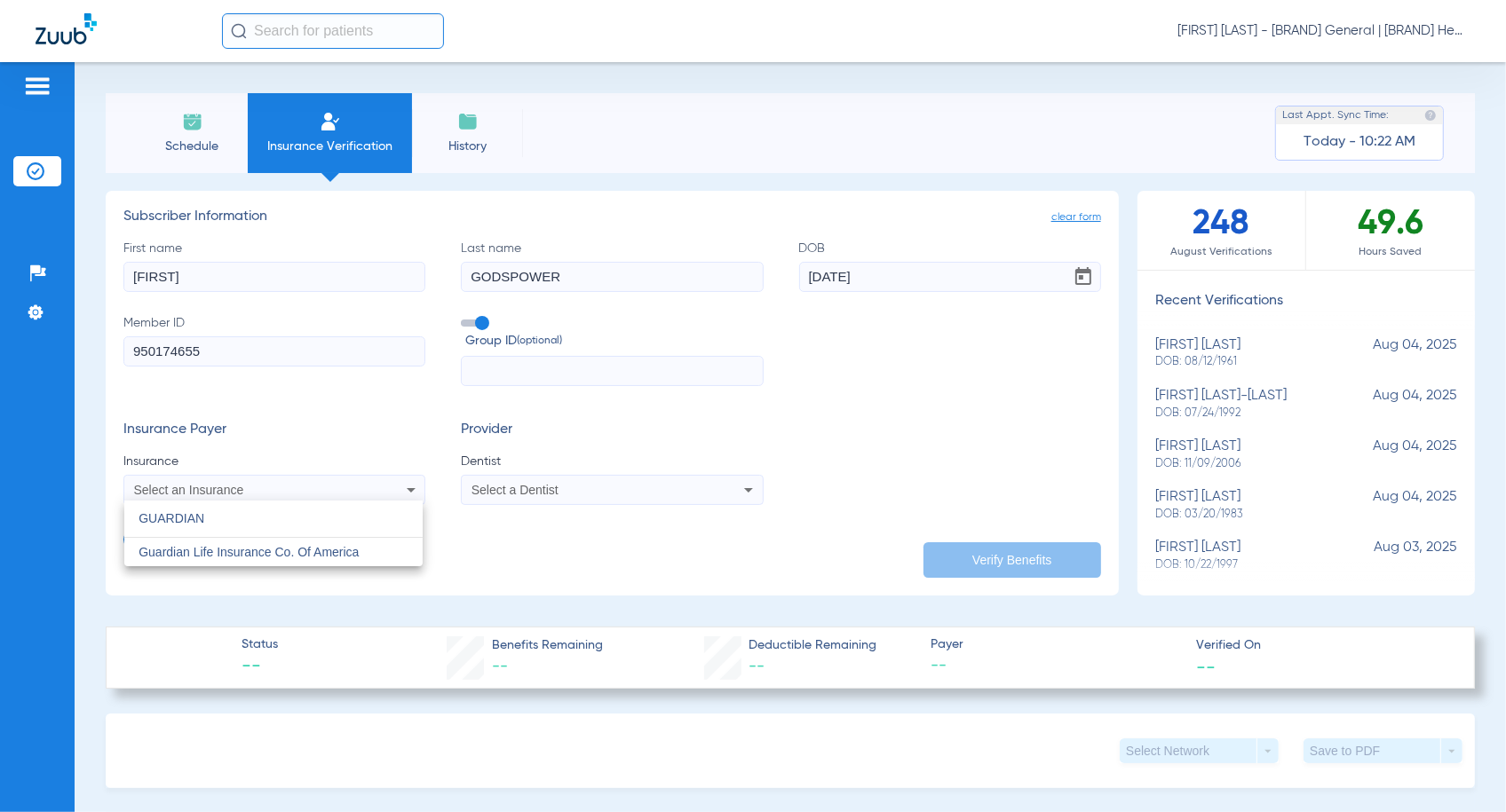 type on "GUARDIAN" 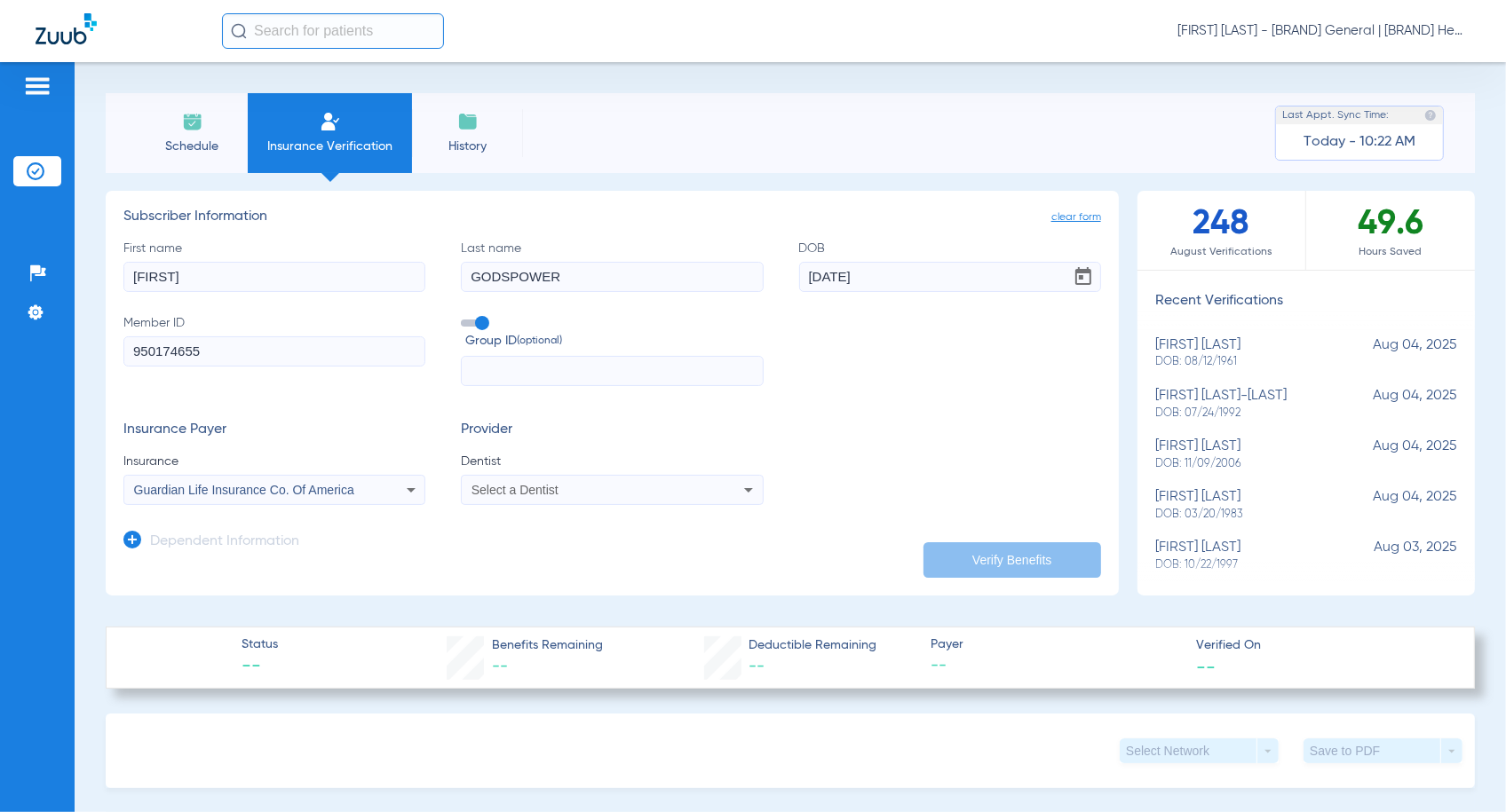 click on "Select a Dentist" at bounding box center (515, 490) 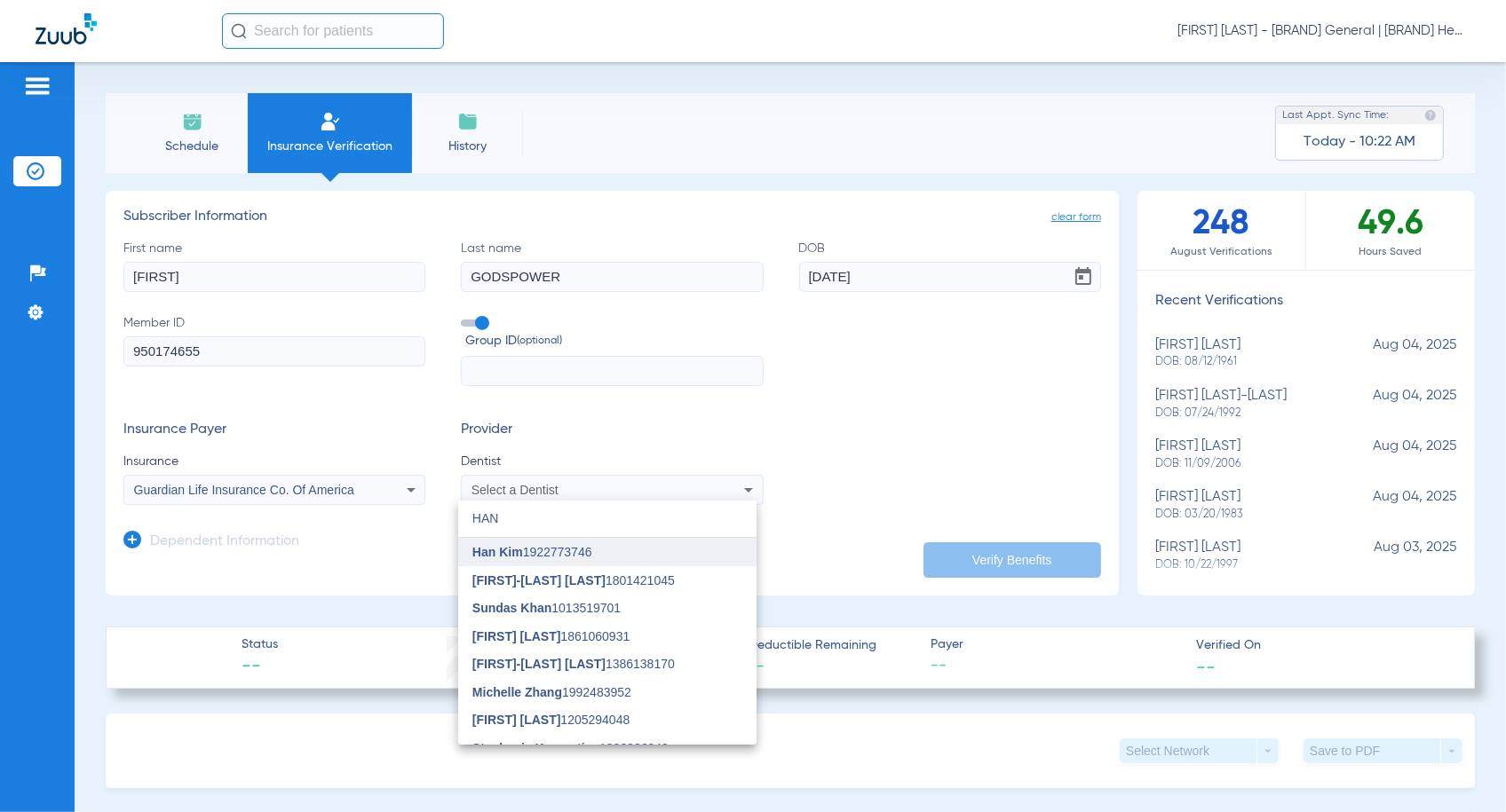 type on "HAN" 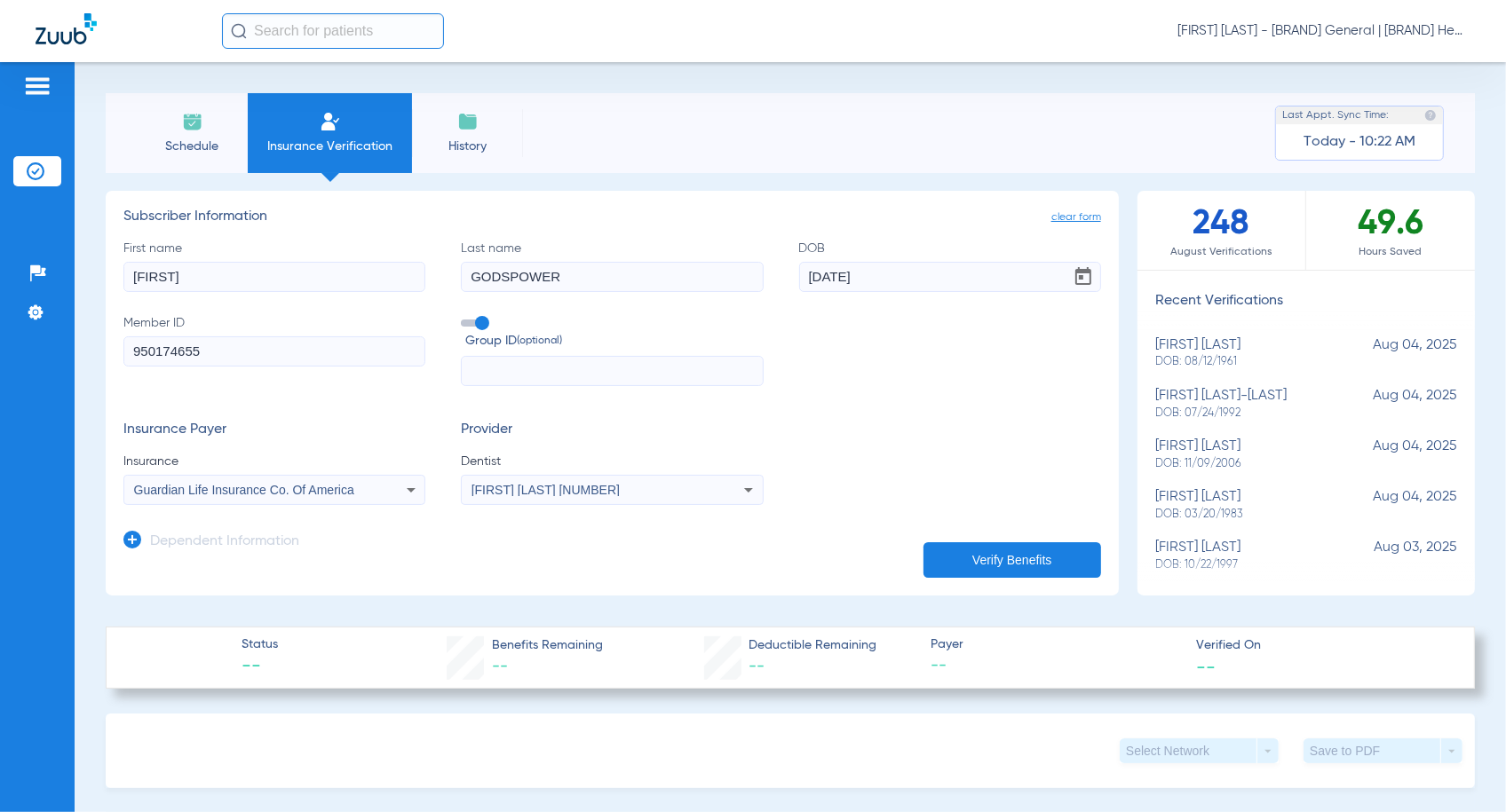 click on "Verify Benefits" 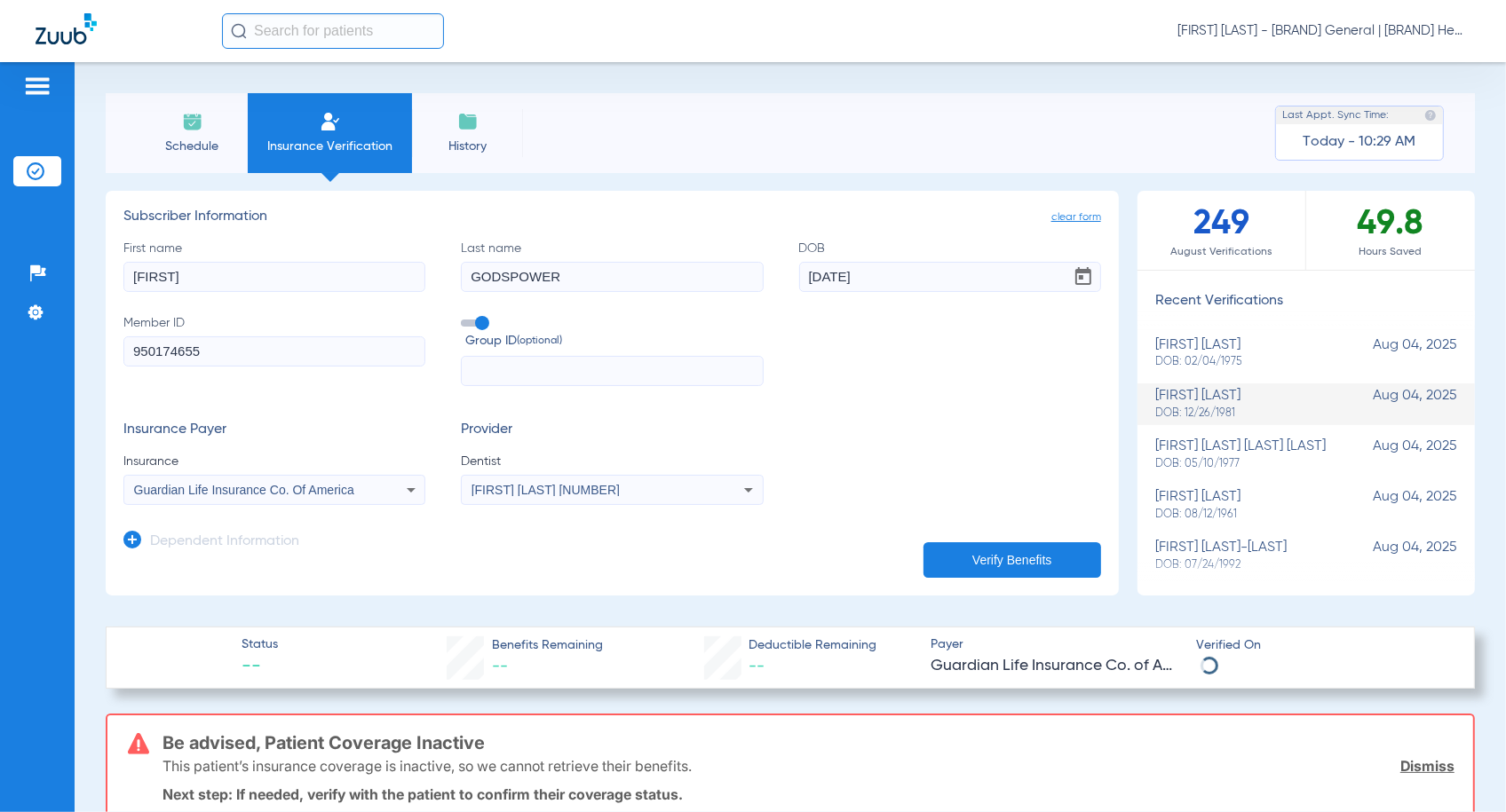 scroll, scrollTop: 111, scrollLeft: 0, axis: vertical 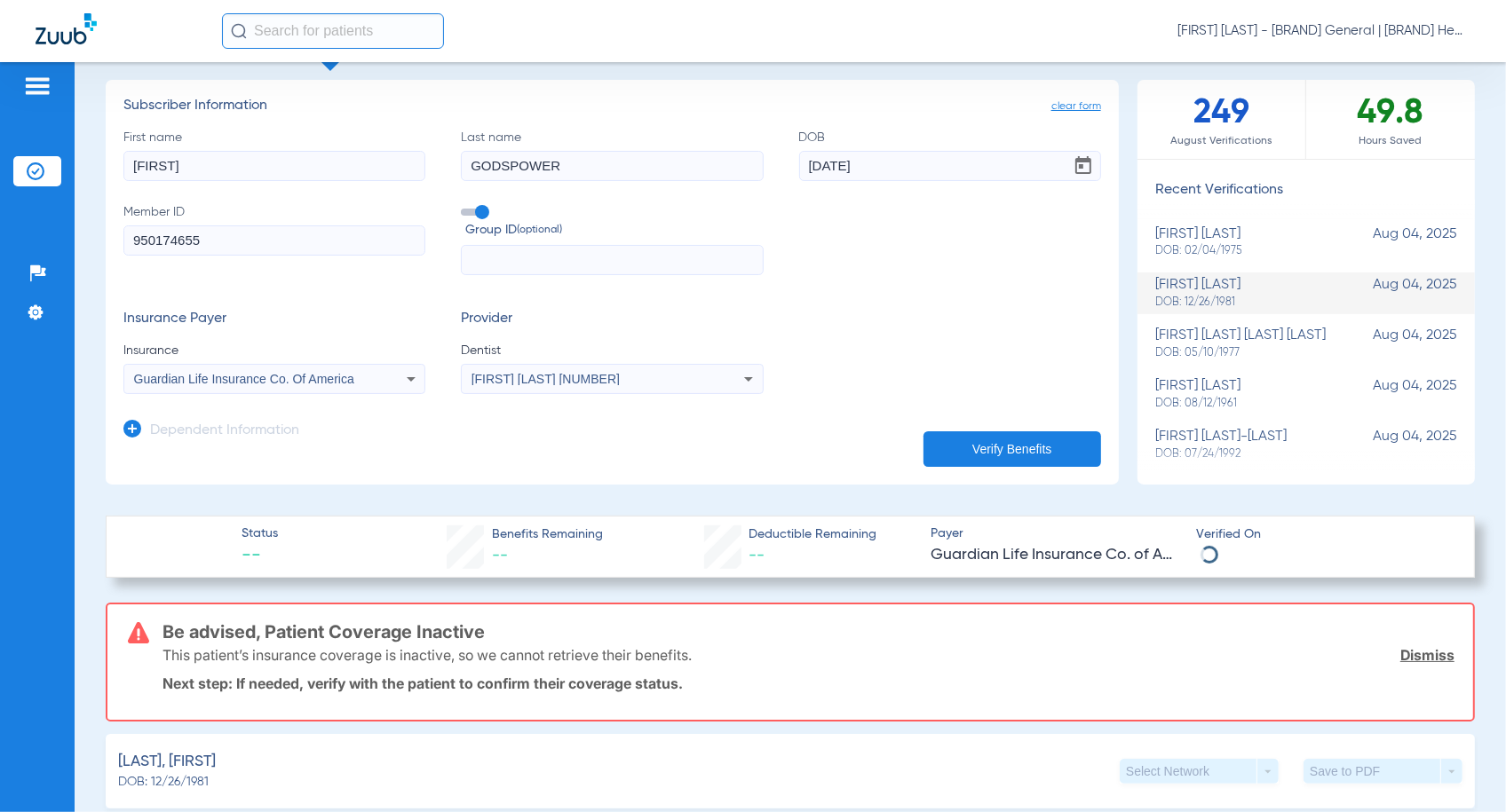 drag, startPoint x: 267, startPoint y: 624, endPoint x: 495, endPoint y: 627, distance: 228.01974 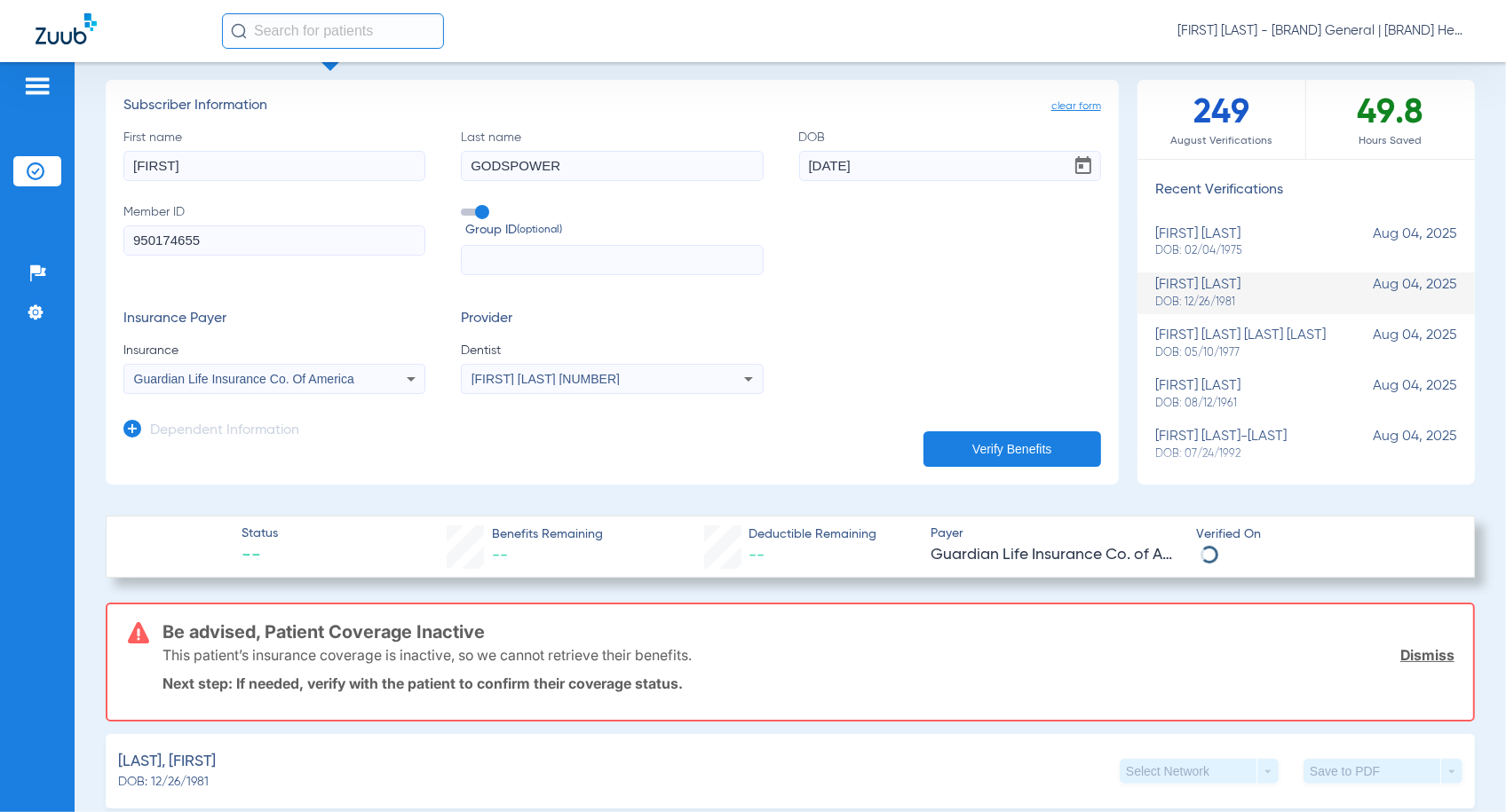 click on "Be advised, Patient Coverage Inactive" at bounding box center [808, 632] 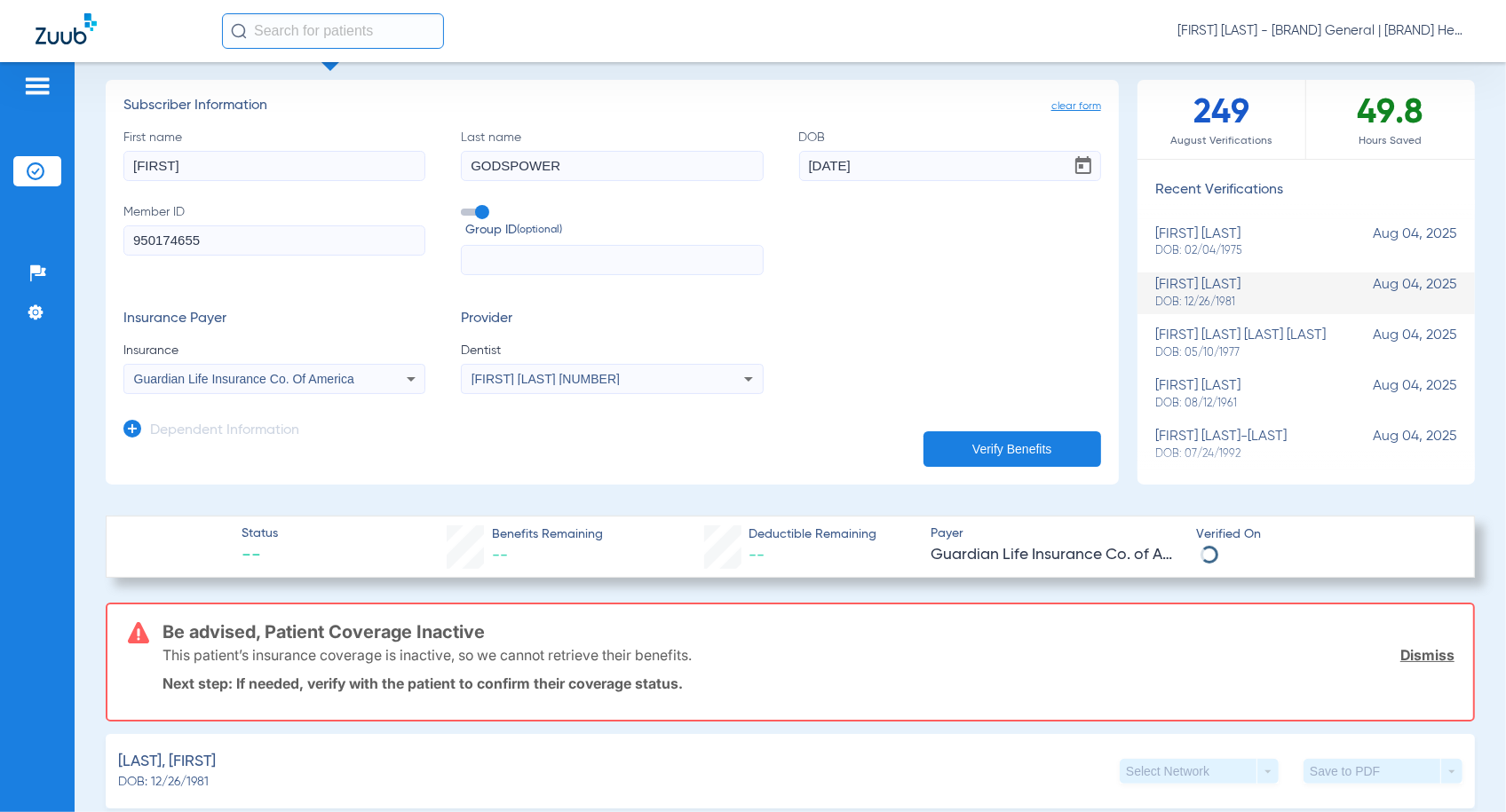drag, startPoint x: 494, startPoint y: 631, endPoint x: 175, endPoint y: 627, distance: 319.02508 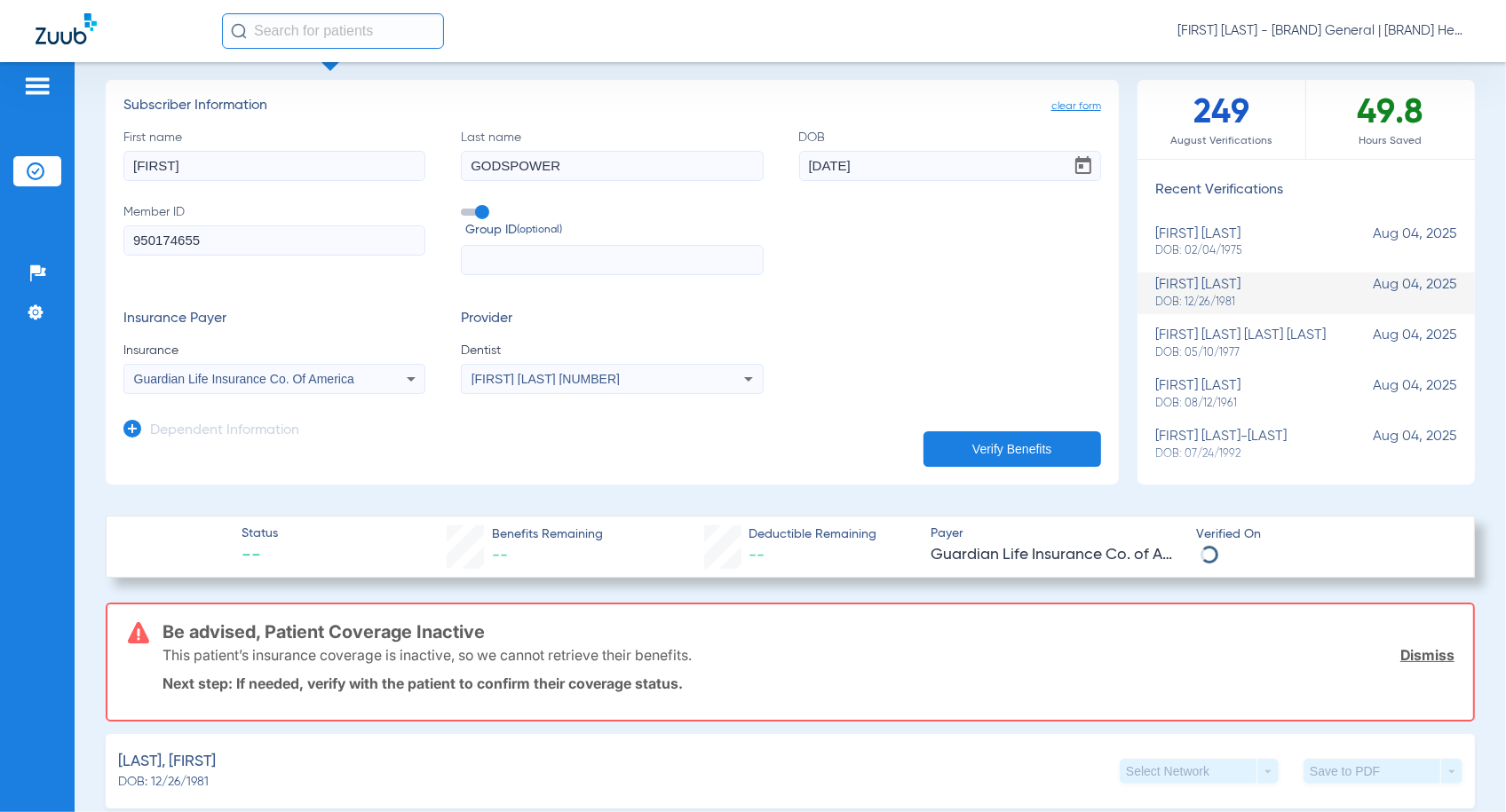 click on "Be advised, Patient Coverage Inactive  This patient’s insurance coverage is inactive, so we cannot retrieve their benefits.  Dismiss  Next step: If needed, verify with the patient to confirm their coverage status." 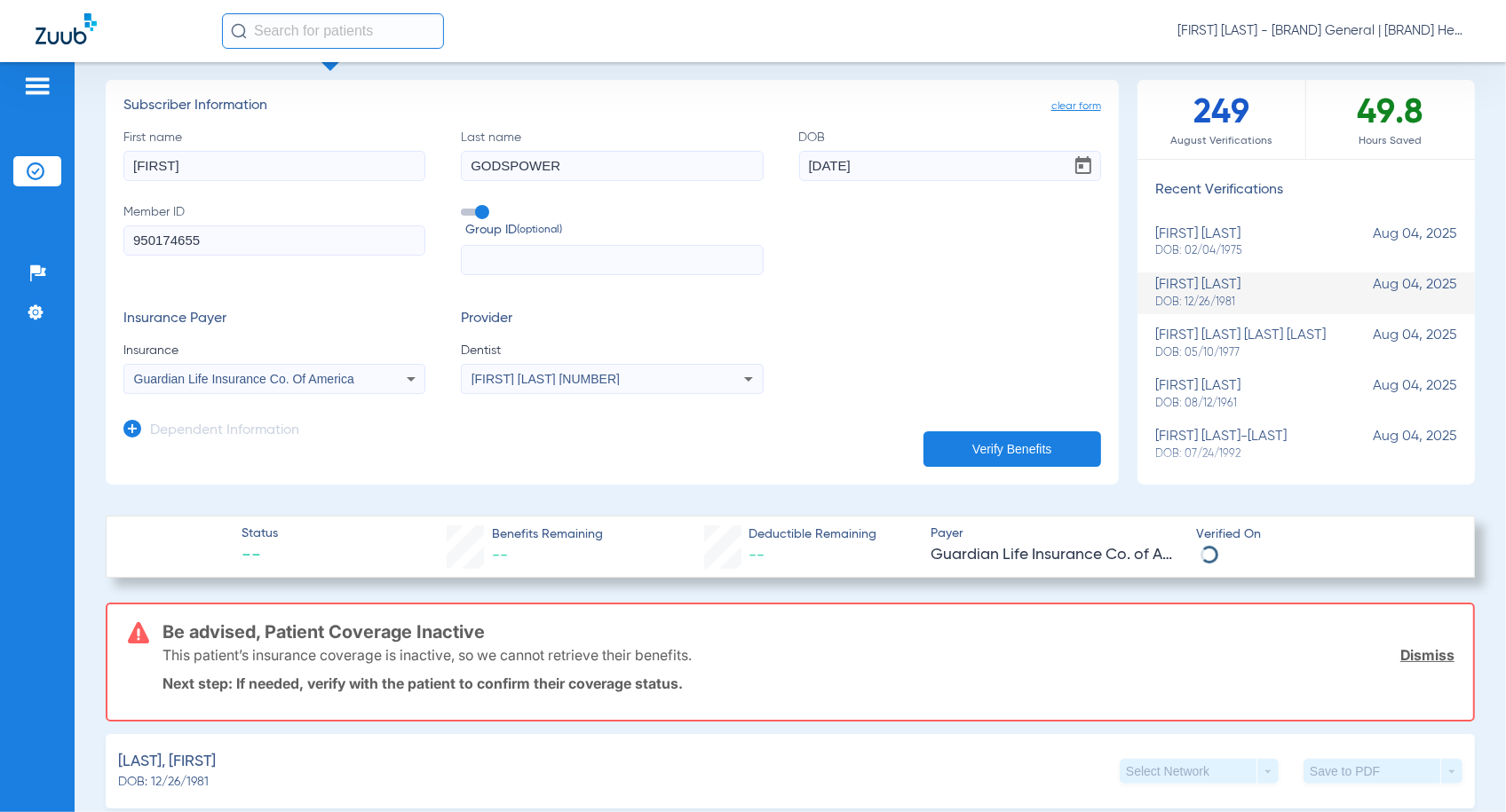 drag, startPoint x: 170, startPoint y: 627, endPoint x: 693, endPoint y: 643, distance: 523.2447 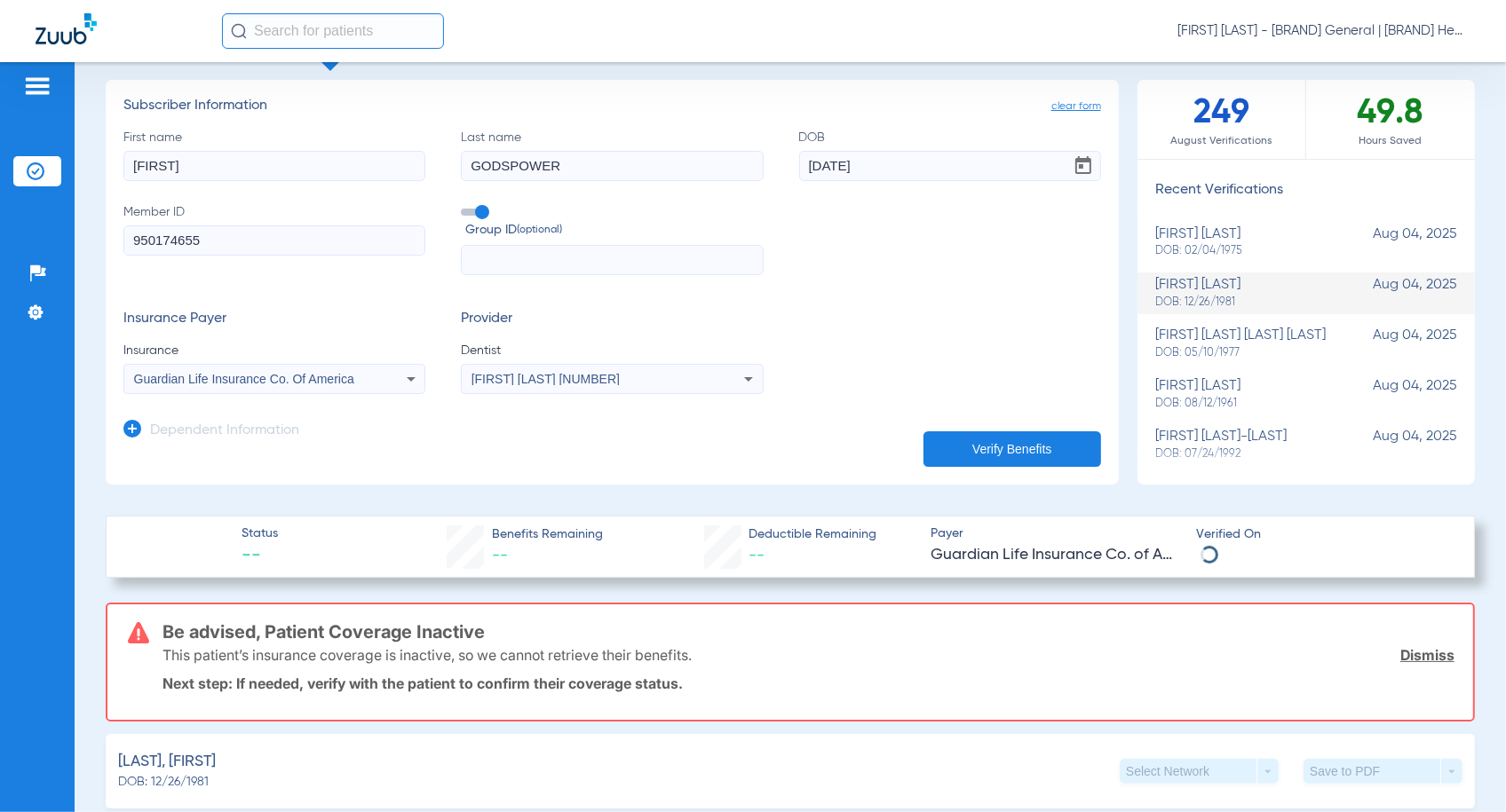click on "Be advised, Patient Coverage Inactive  This patient’s insurance coverage is inactive, so we cannot retrieve their benefits.  Dismiss  Next step: If needed, verify with the patient to confirm their coverage status." 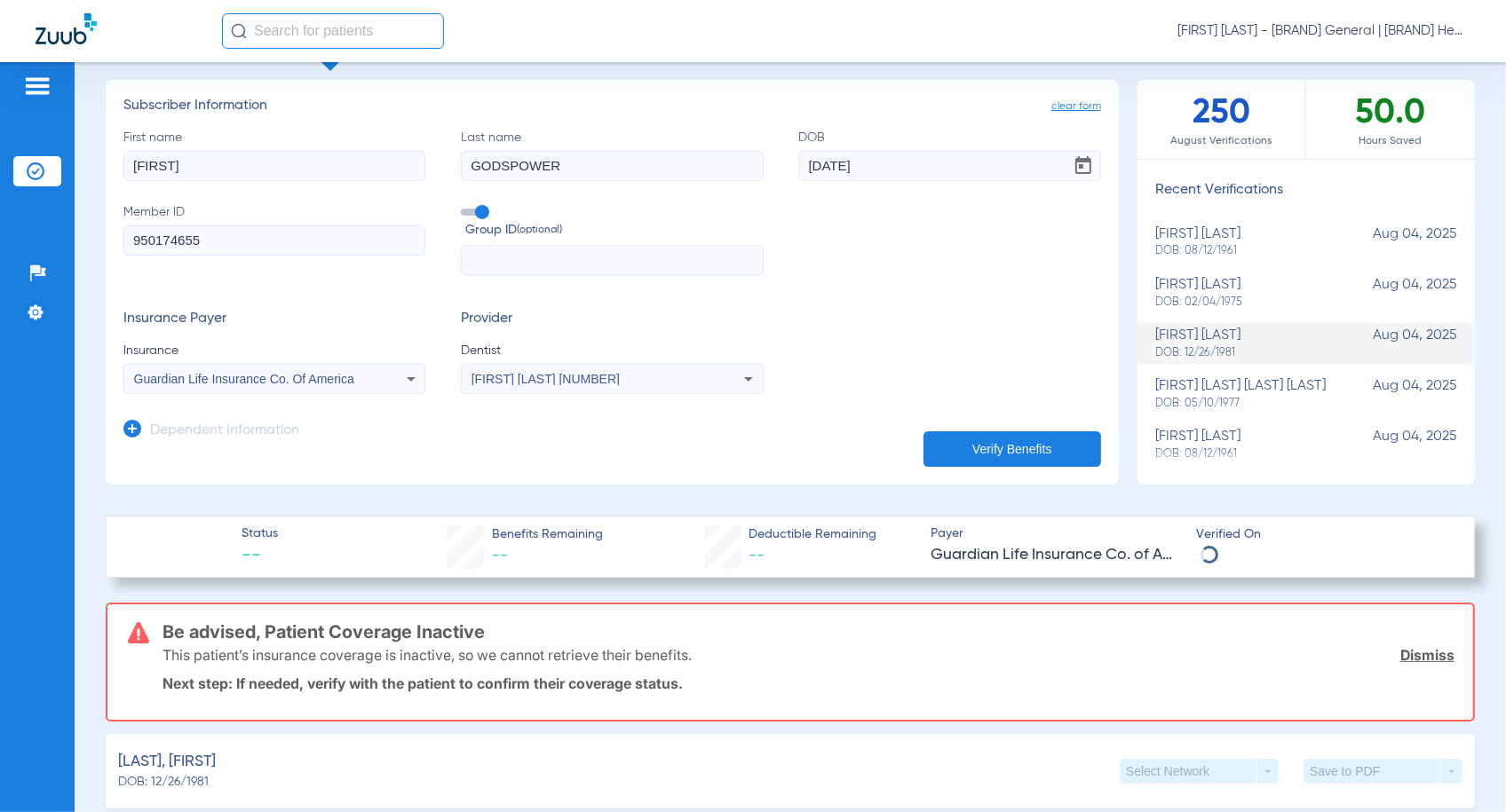 scroll, scrollTop: 222, scrollLeft: 0, axis: vertical 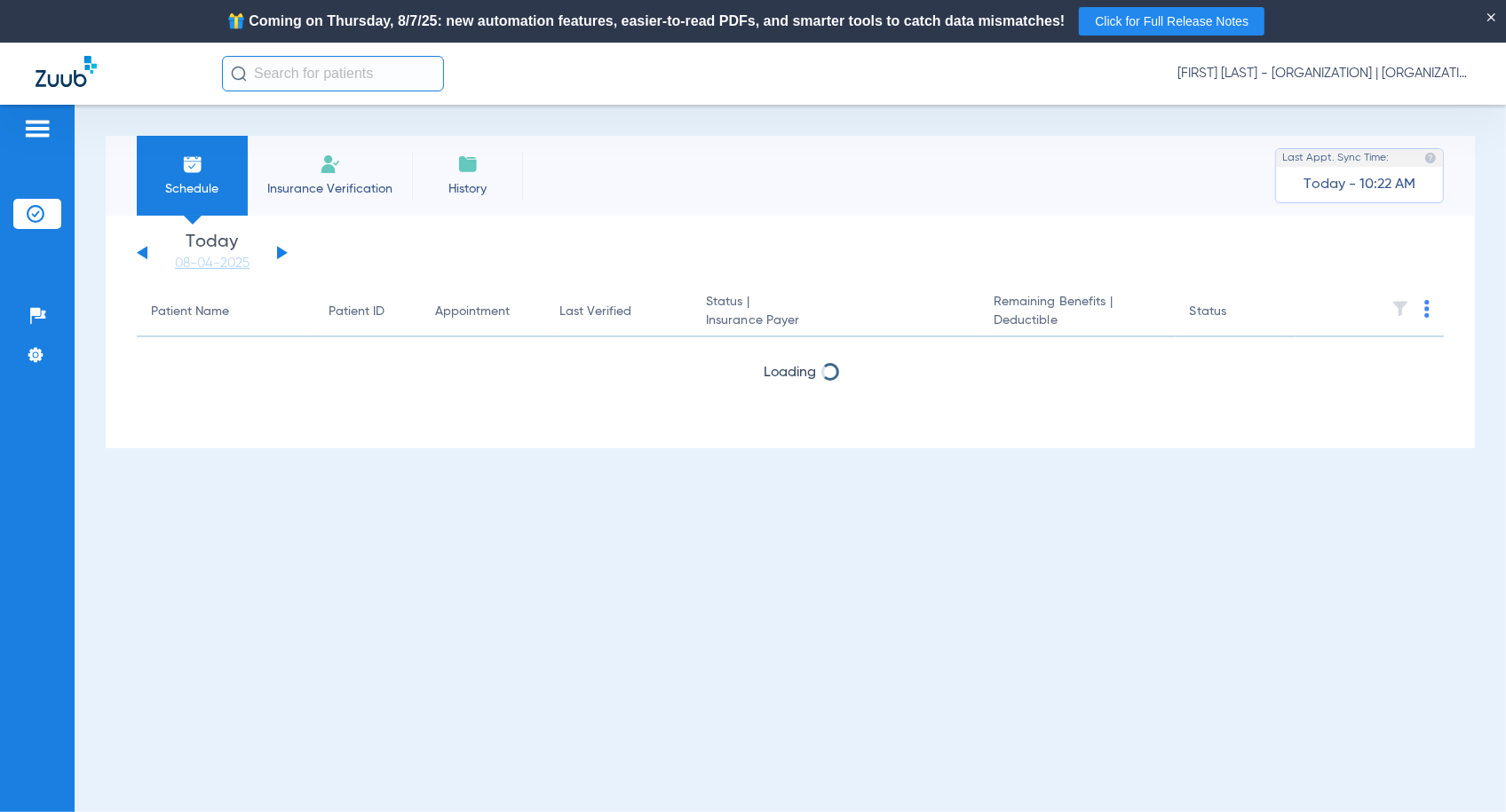 click on "Insurance Verification" 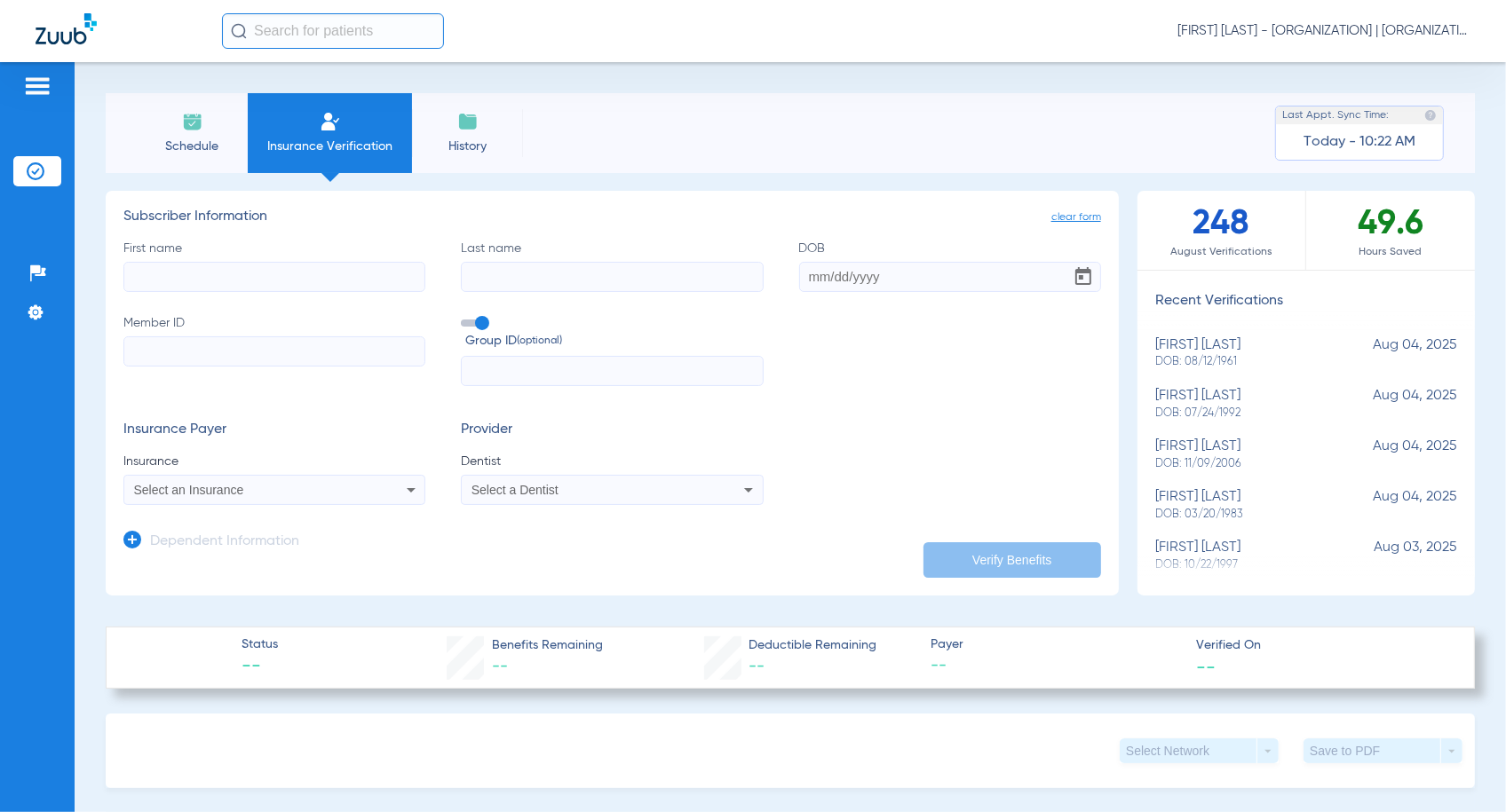 click on "Member ID" 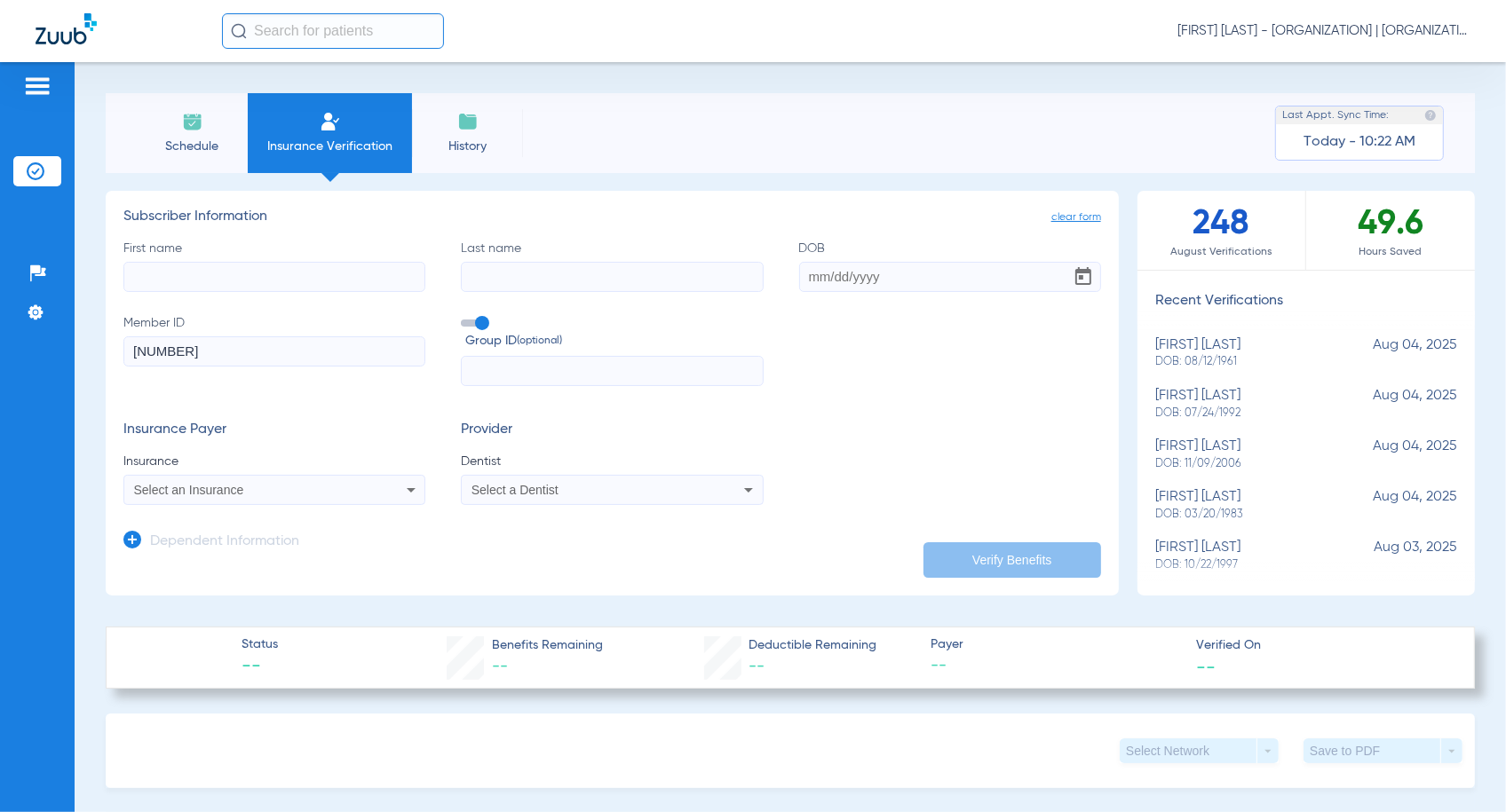 type on "135768384" 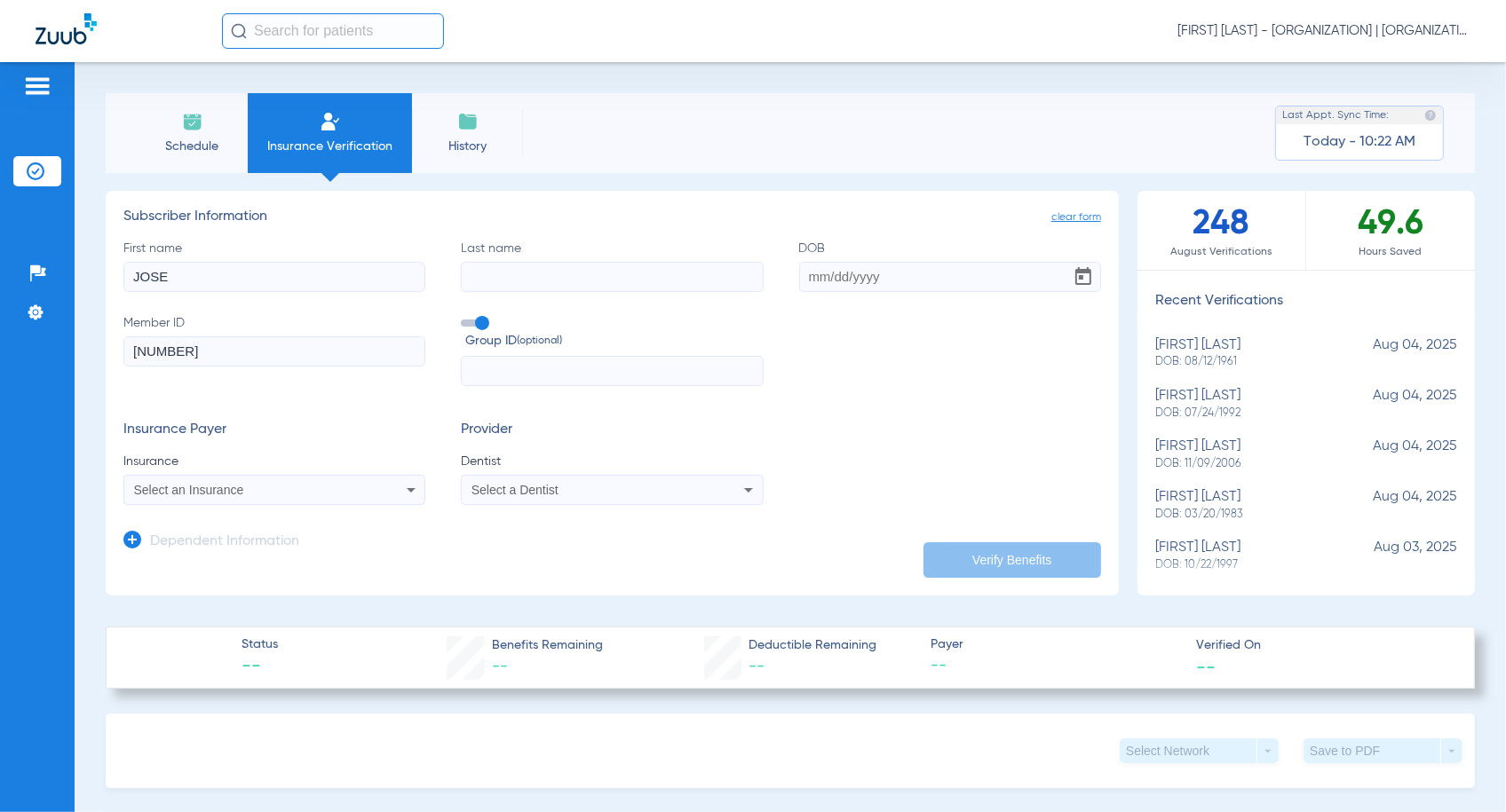 type on "JOSE" 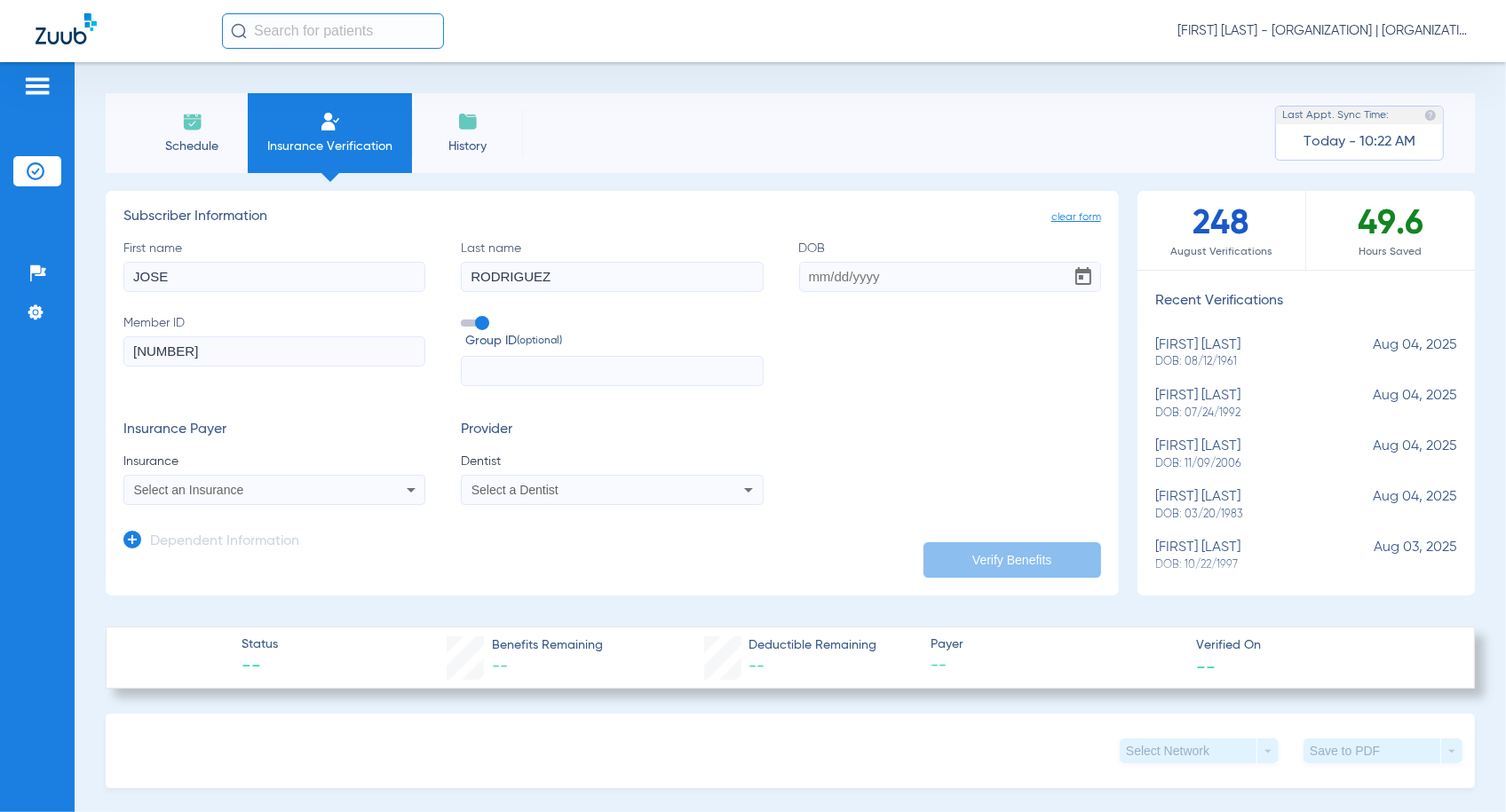 type on "RODRIGUEZ" 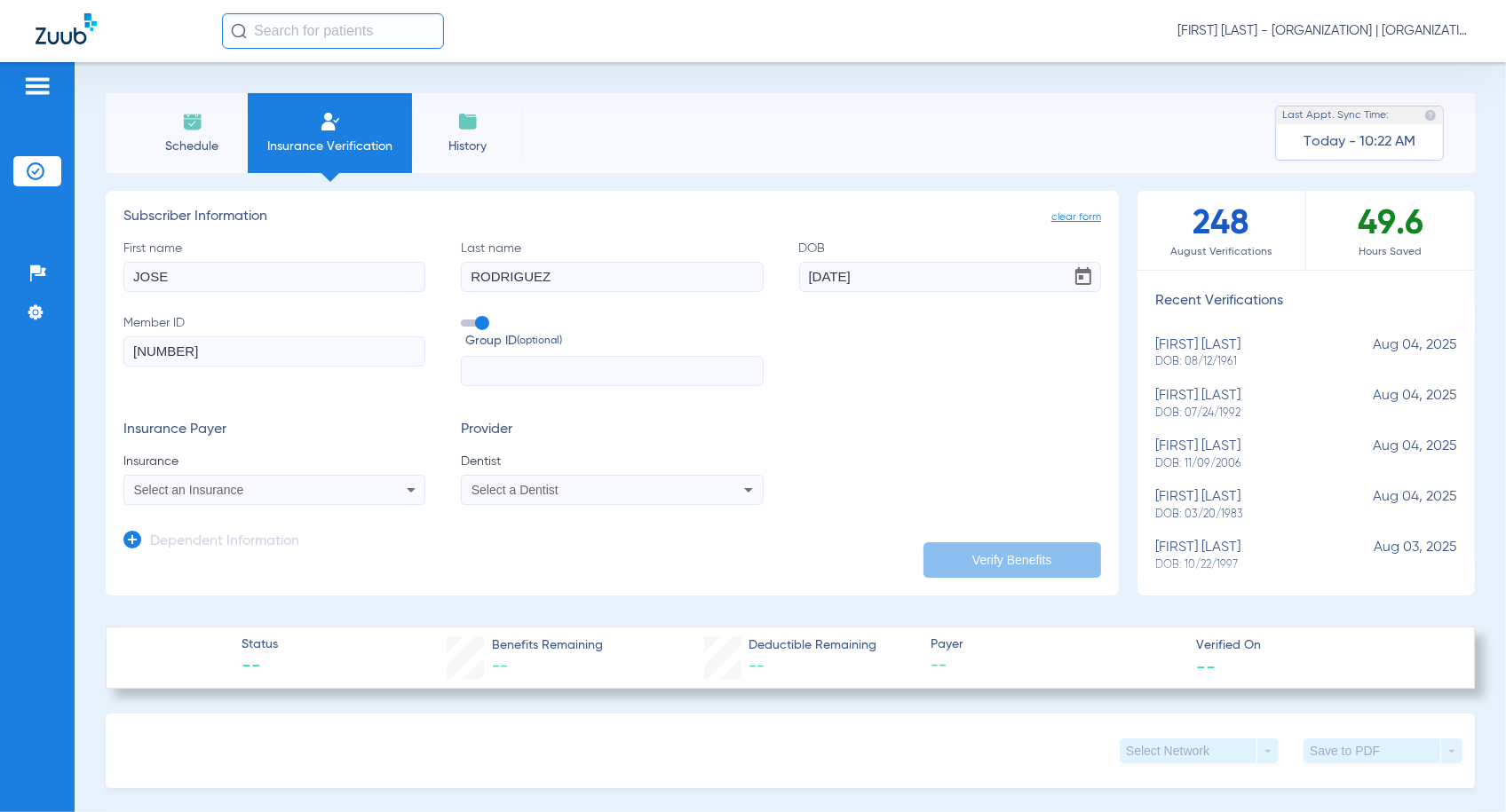 type on "02/04/1975" 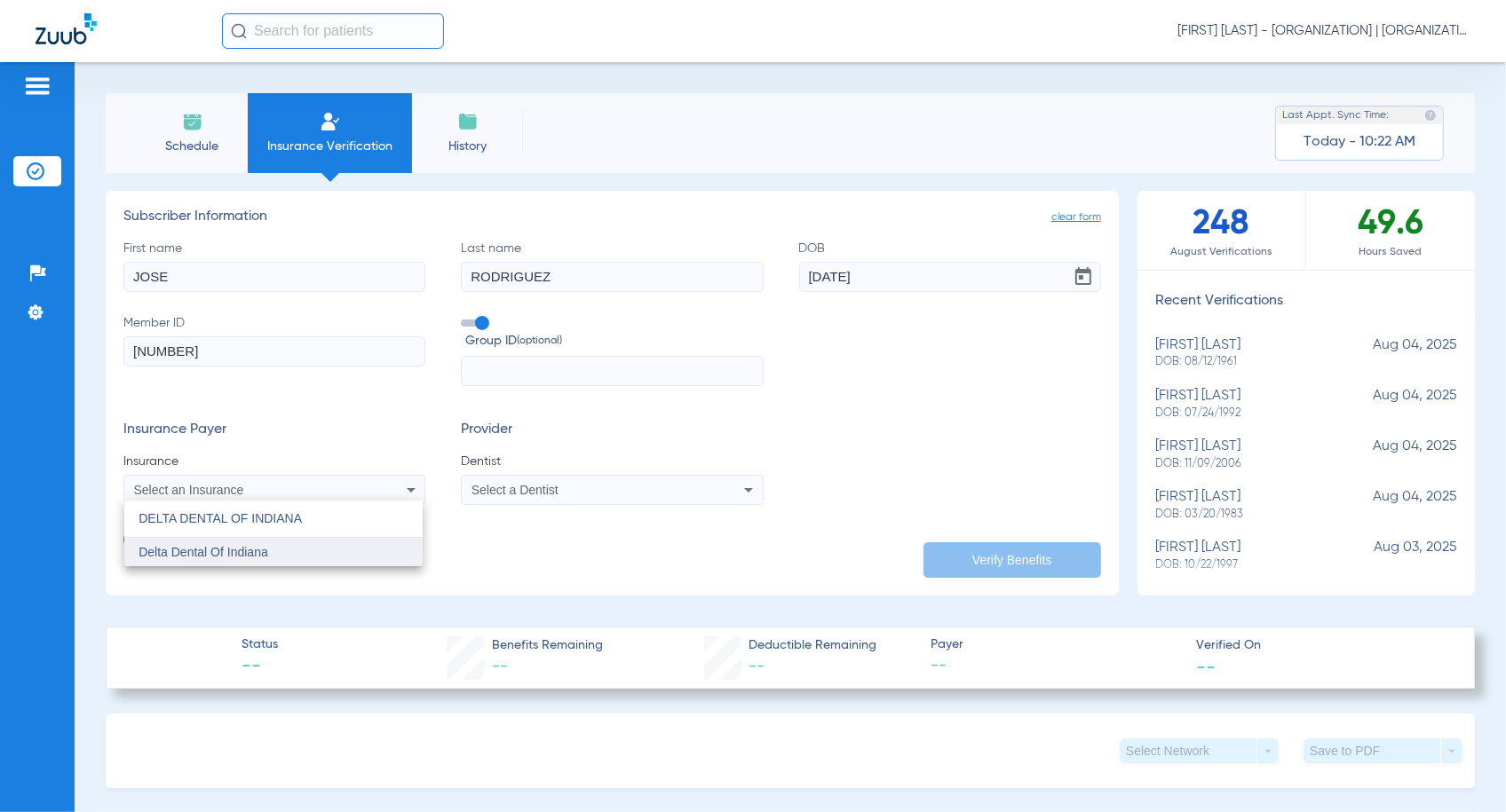 type on "DELTA DENTAL OF INDIANA" 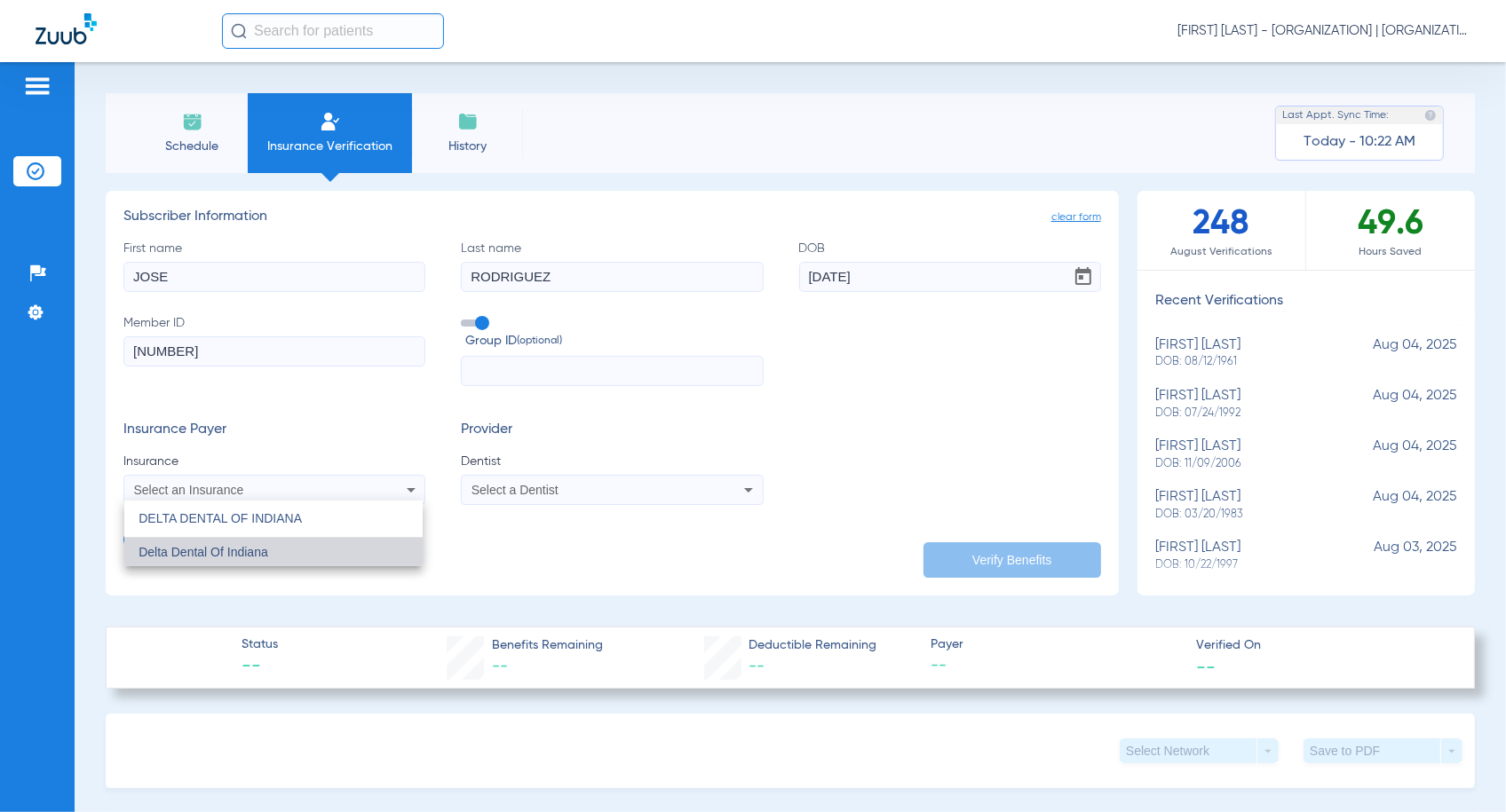 click on "Delta Dental Of Indiana" at bounding box center [273, 552] 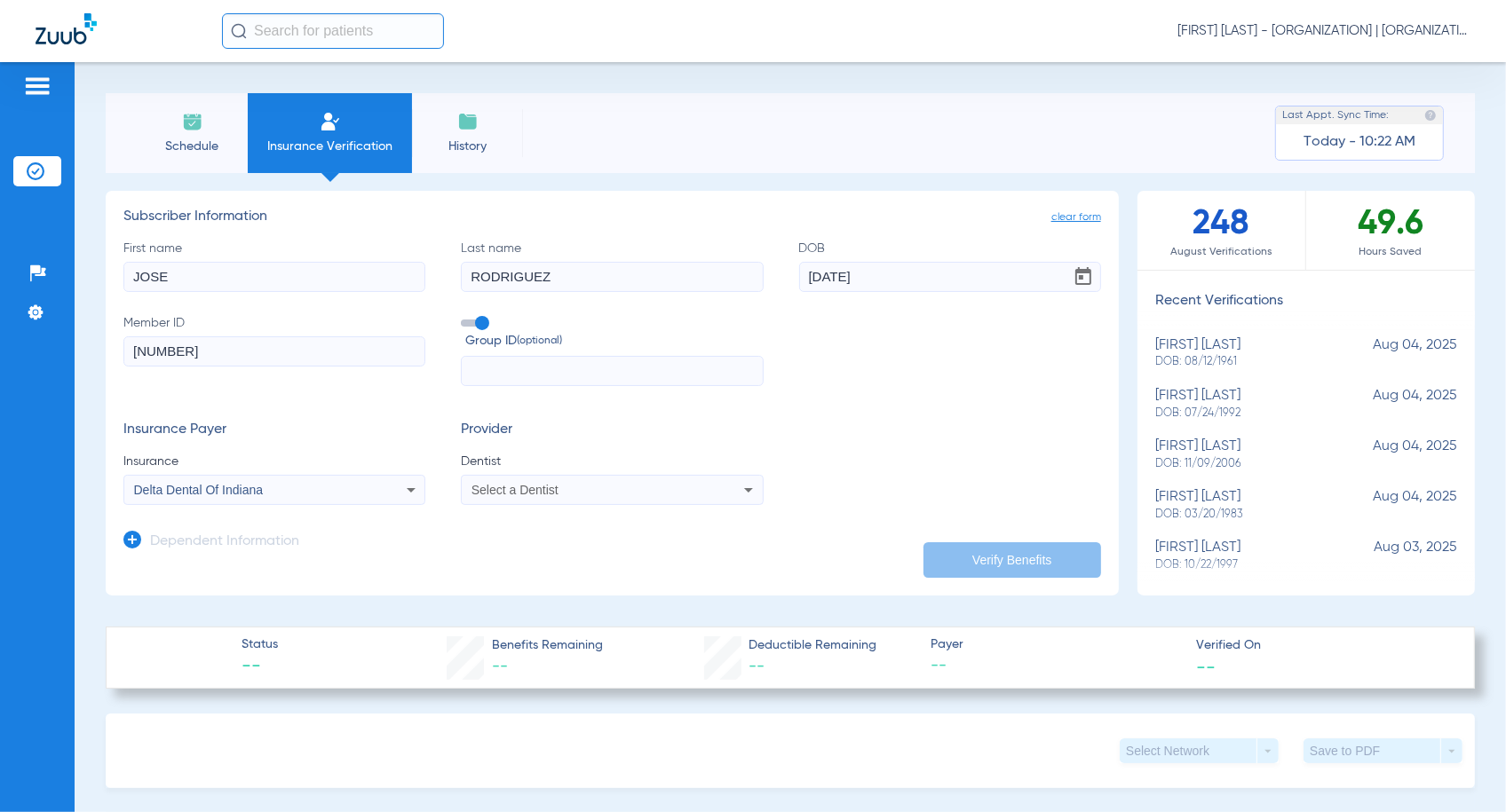 click on "Select a Dentist" at bounding box center (612, 490) 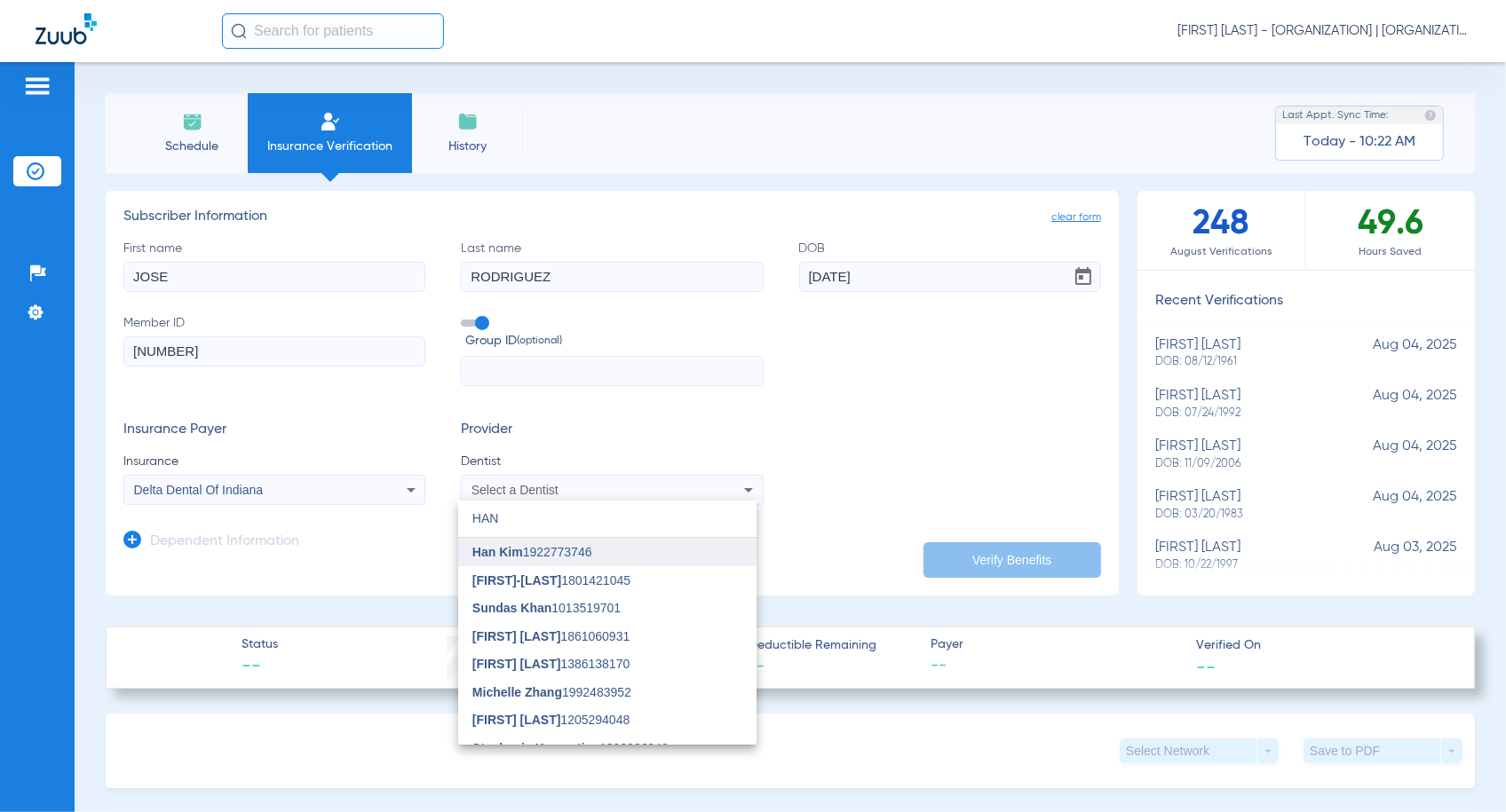 type on "HAN" 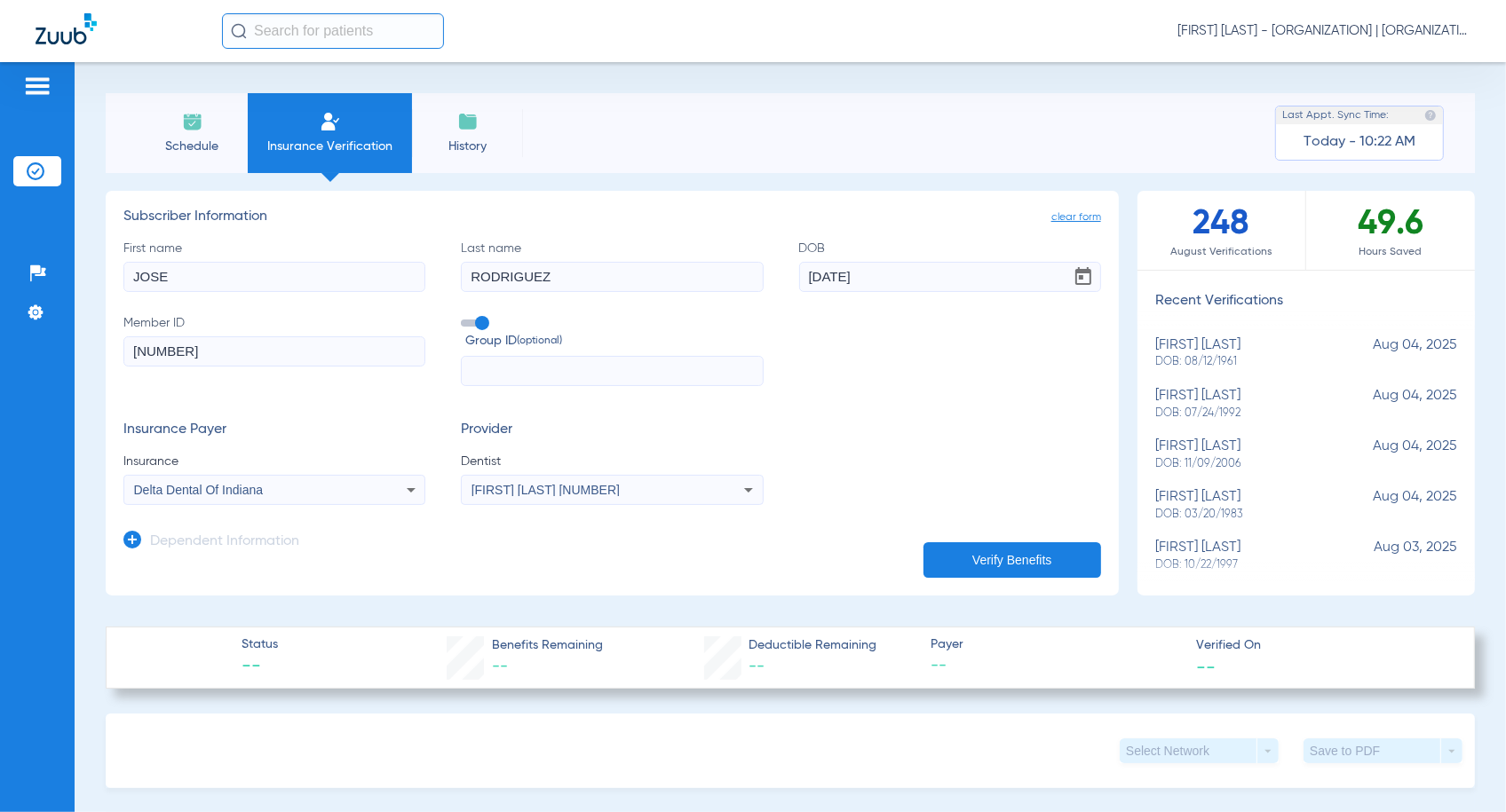click on "Verify Benefits" 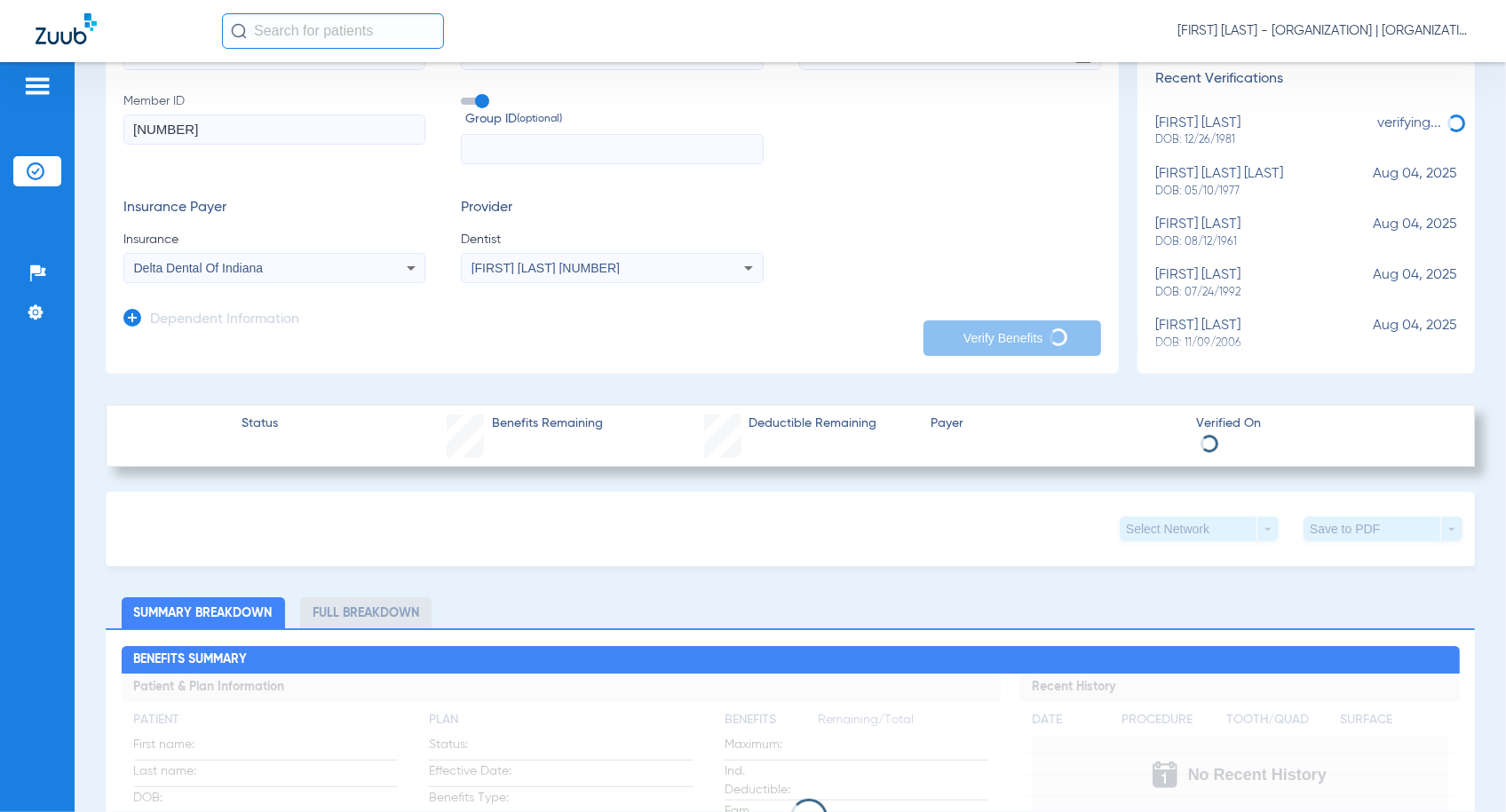 scroll, scrollTop: 0, scrollLeft: 0, axis: both 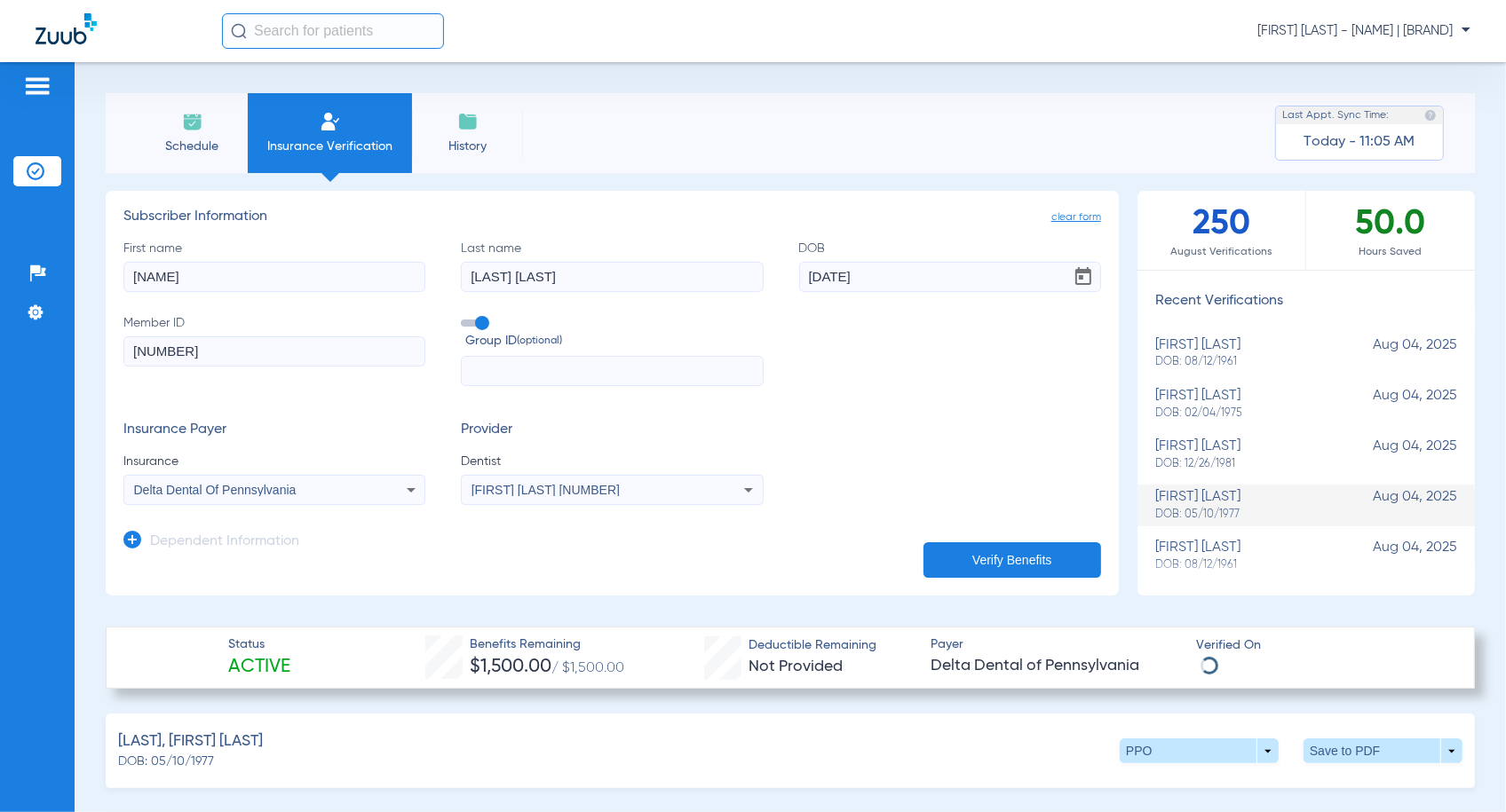 drag, startPoint x: 250, startPoint y: 365, endPoint x: -234, endPoint y: 351, distance: 484.2024 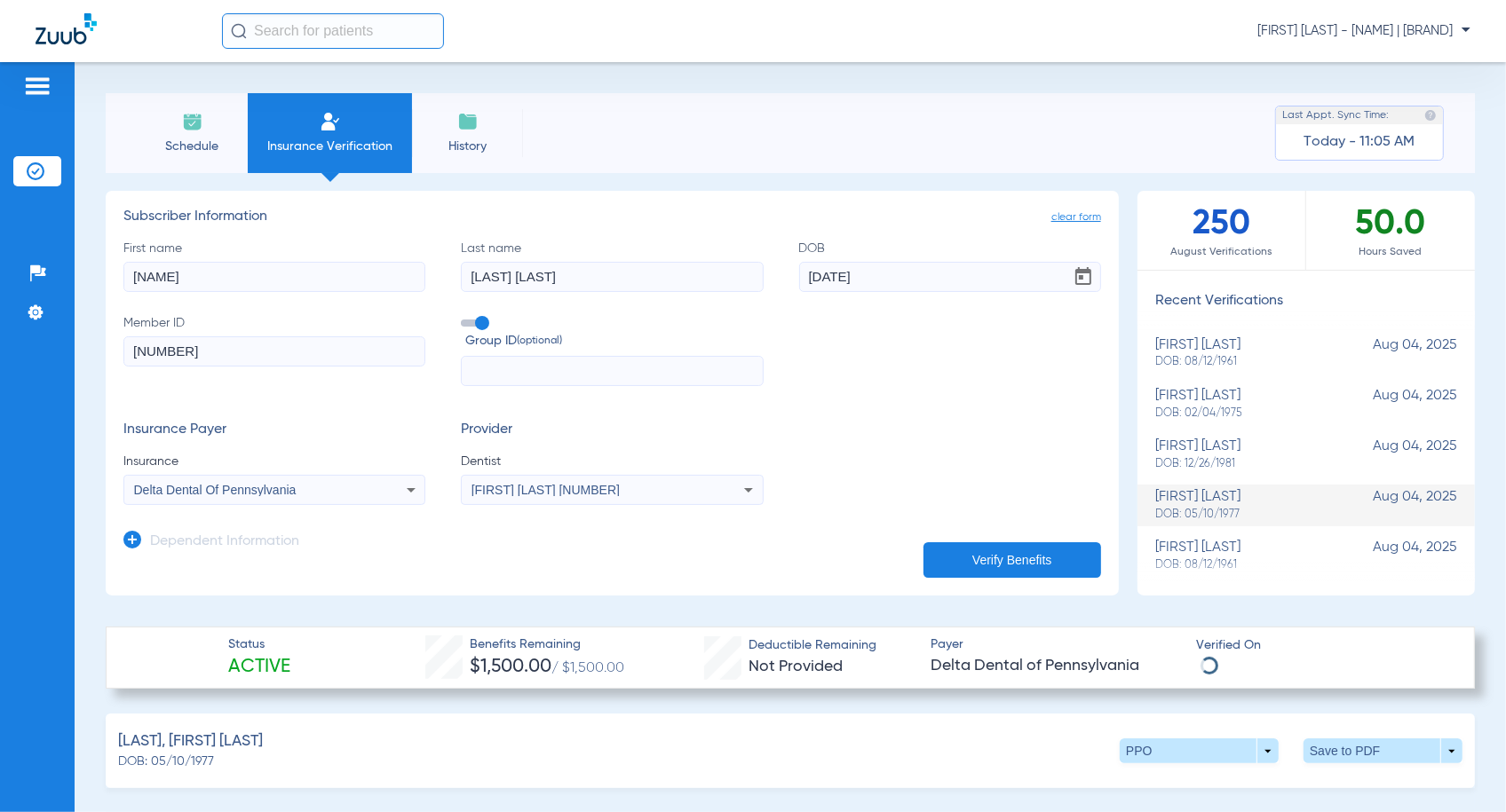 type on "07810622W" 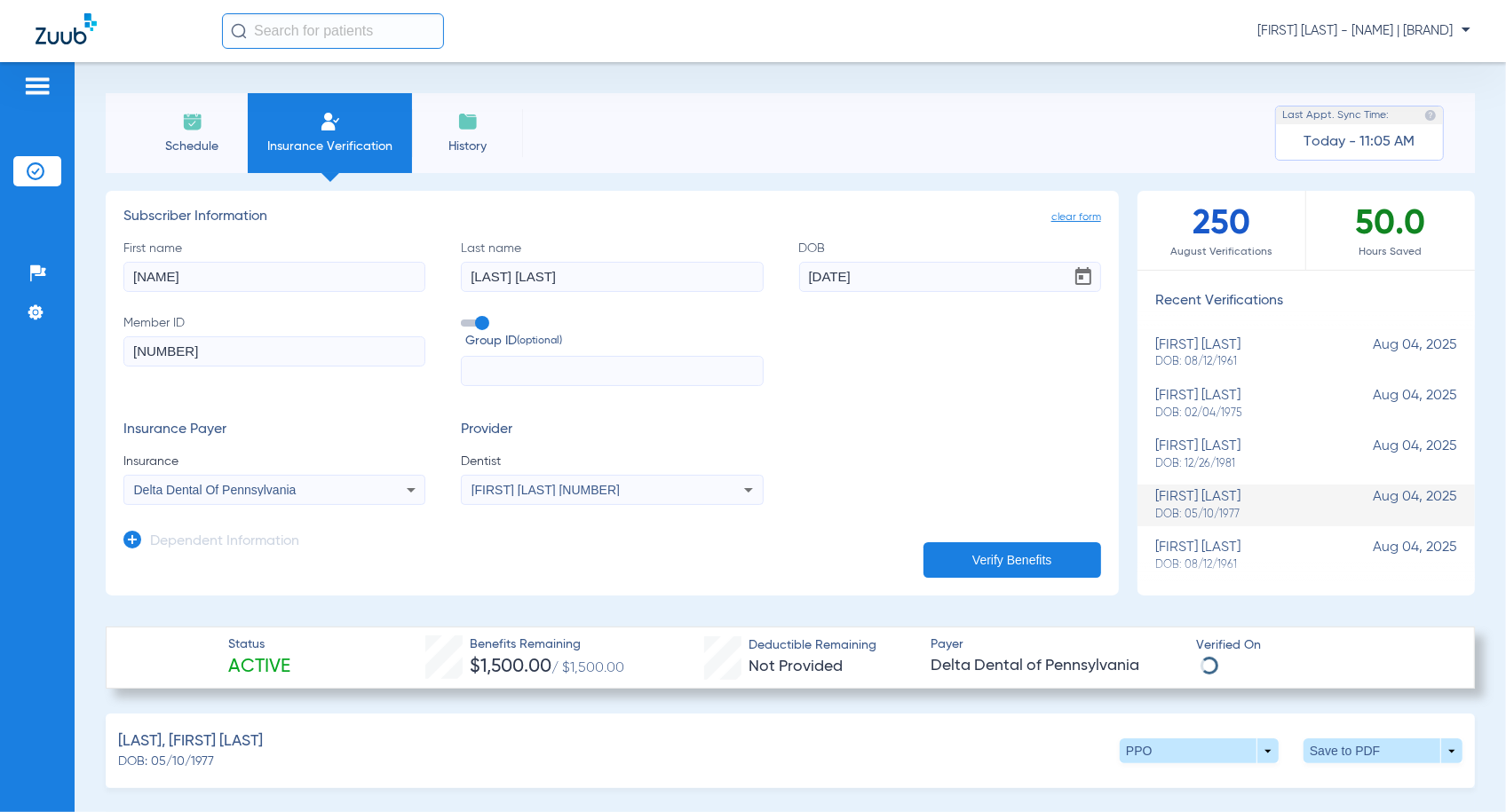 drag, startPoint x: 111, startPoint y: 255, endPoint x: -59, endPoint y: 249, distance: 170.10585 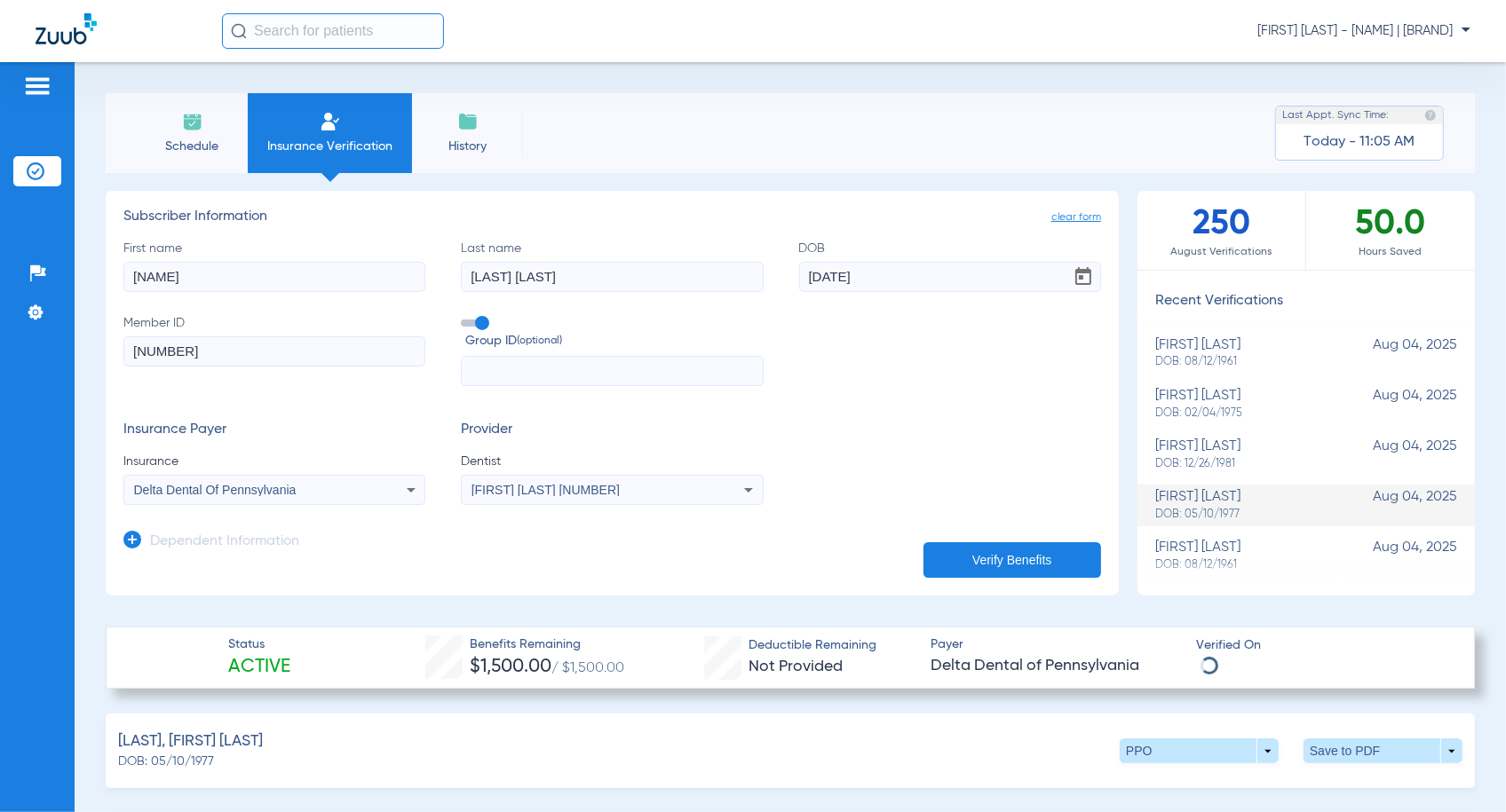 click on "Anna Dos Santos - Bloomfield General | Abra Health   Patients  Insurance Verification  Setup  Help Center Settings Schedule Insurance Verification History  Last Appt. Sync Time:   Today - 11:05 AM   clear form   Subscriber Information
First name  NOE  Last name  LORA DE LA CRUZ  DOB  05/10/1977  Member ID  07810622W  Group ID  (optional)  Insurance Payer   Insurance
Delta Dental Of Pennsylvania  Provider   Dentist
Han Kim  1922773746  Dependent Information   Verify Benefits   250   August Verifications   50.0   Hours Saved   Recent Verifications   yolanda fonseca   DOB: 08/12/1961   Aug 04, 2025   jose rodriguez   DOB: 02/04/1975   Aug 04, 2025   hannah godspower   DOB: 12/26/1981   Aug 04, 2025   noe lora de la cruz   DOB: 05/10/1977   Aug 04, 2025   yolanda fonseca   DOB: 08/12/1961   Aug 04, 2025   niesha larkin   DOB: 07/24/1992   Aug 04, 2025   jayder losada   DOB: 11/09/2006   Aug 04, 2025   jennifer negron   DOB: 03/20/1983   Aug 04, 2025   vilma espinoza   DOB: 10/22/1997  Status" at bounding box center [753, 406] 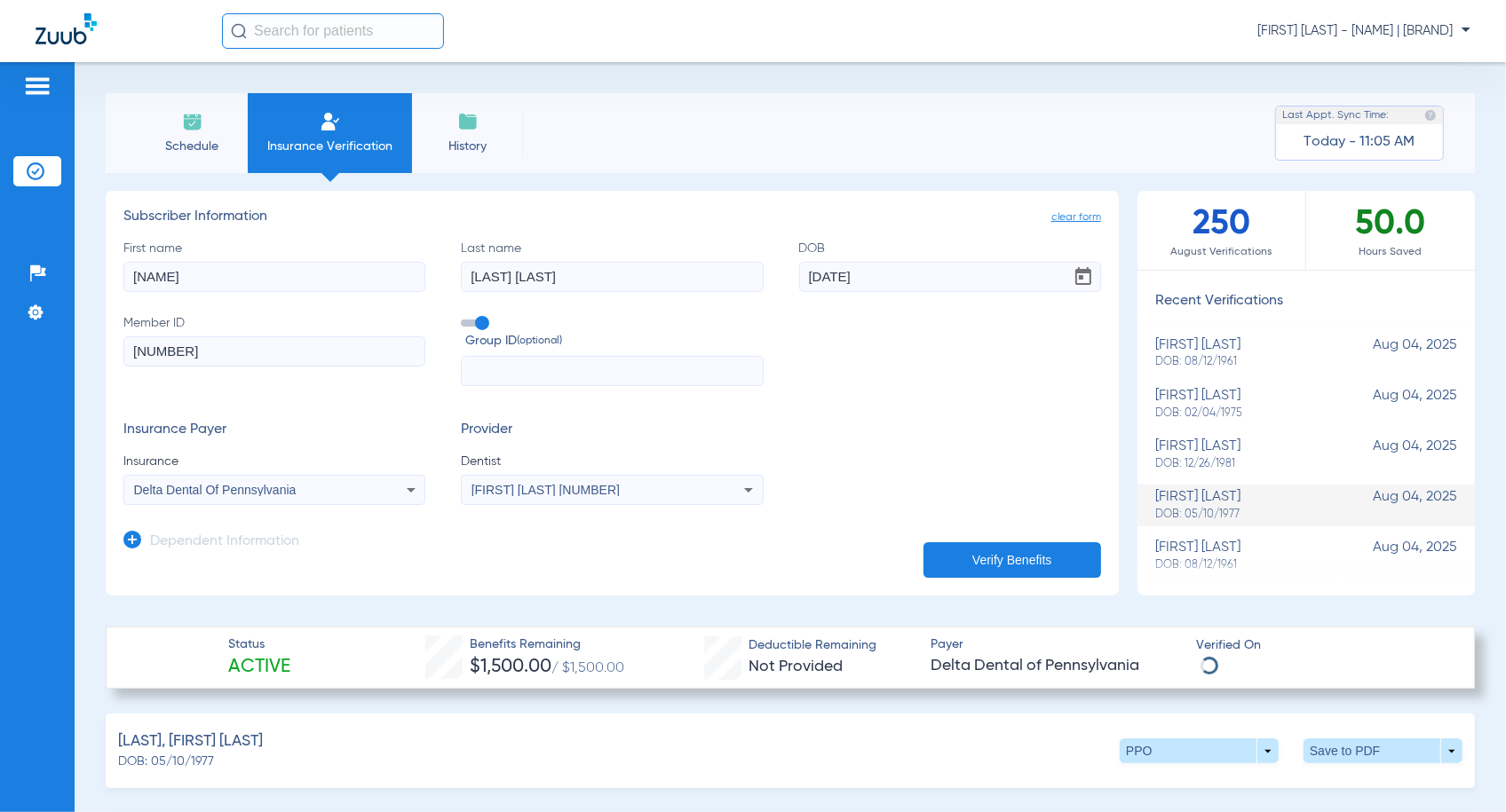 drag, startPoint x: 193, startPoint y: 272, endPoint x: -218, endPoint y: 297, distance: 411.75964 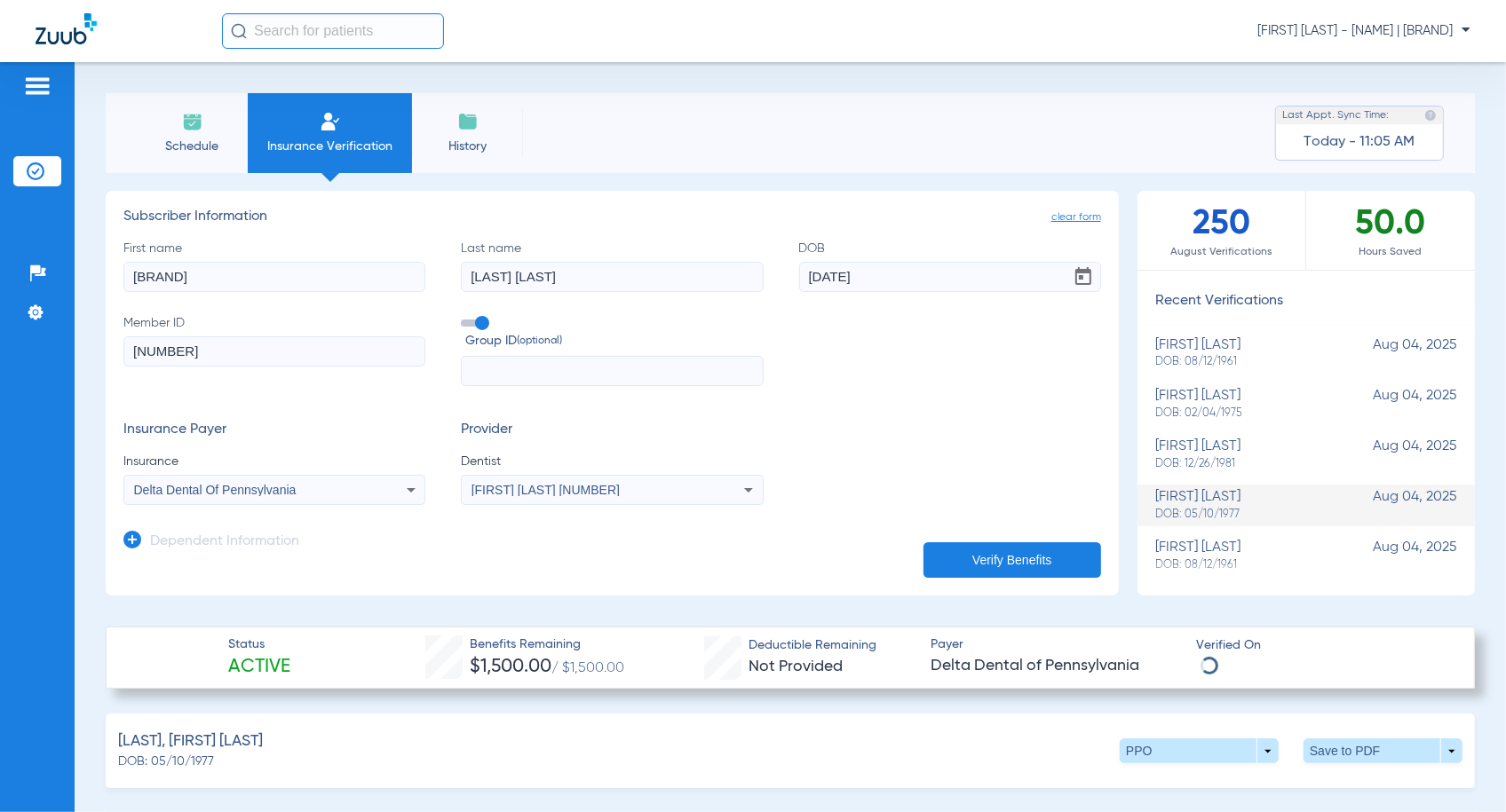 type on "MAXIMILIAN" 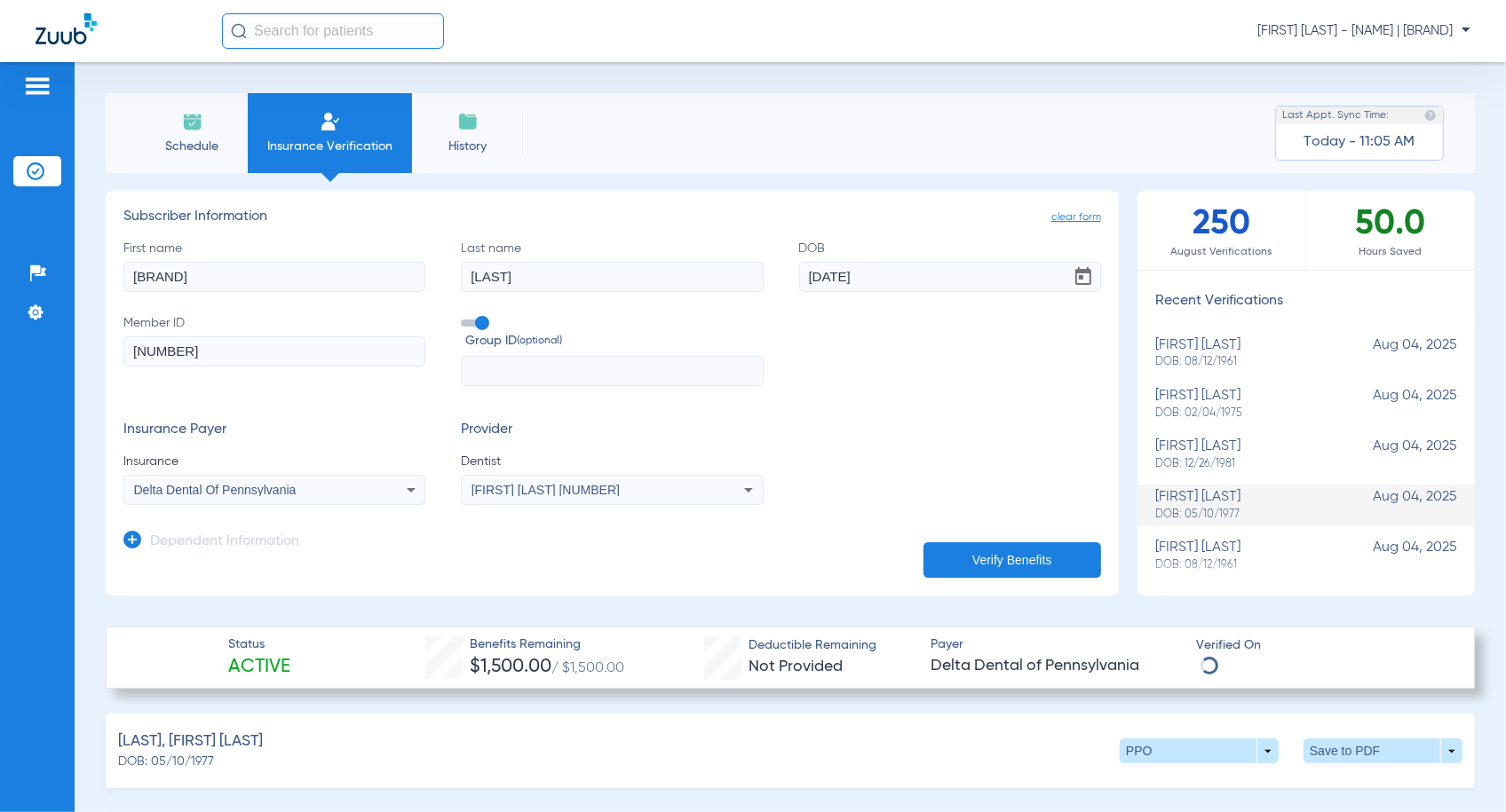 type on "GARCIA" 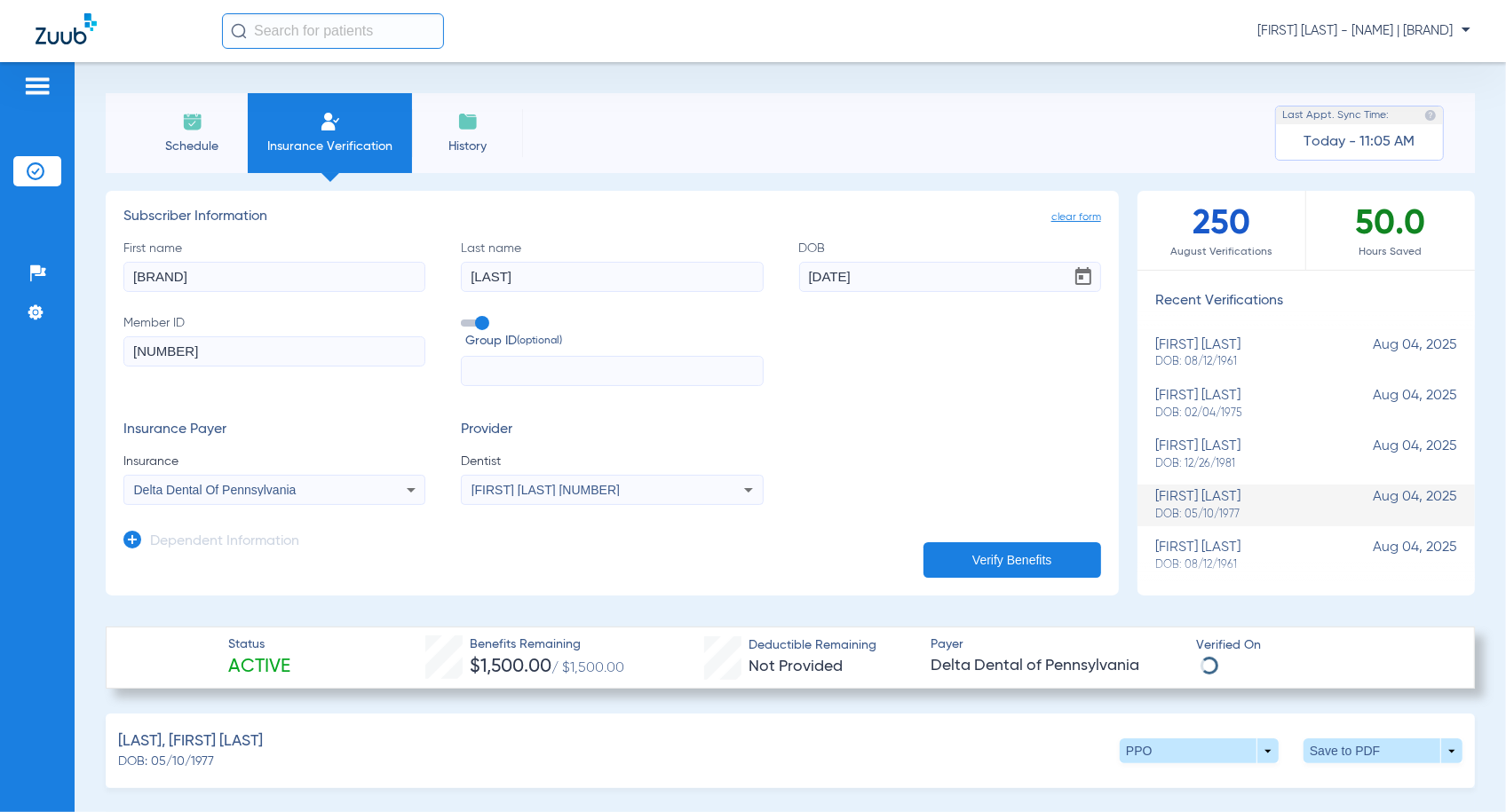 click on "Delta Dental Of Pennsylvania" at bounding box center [274, 490] 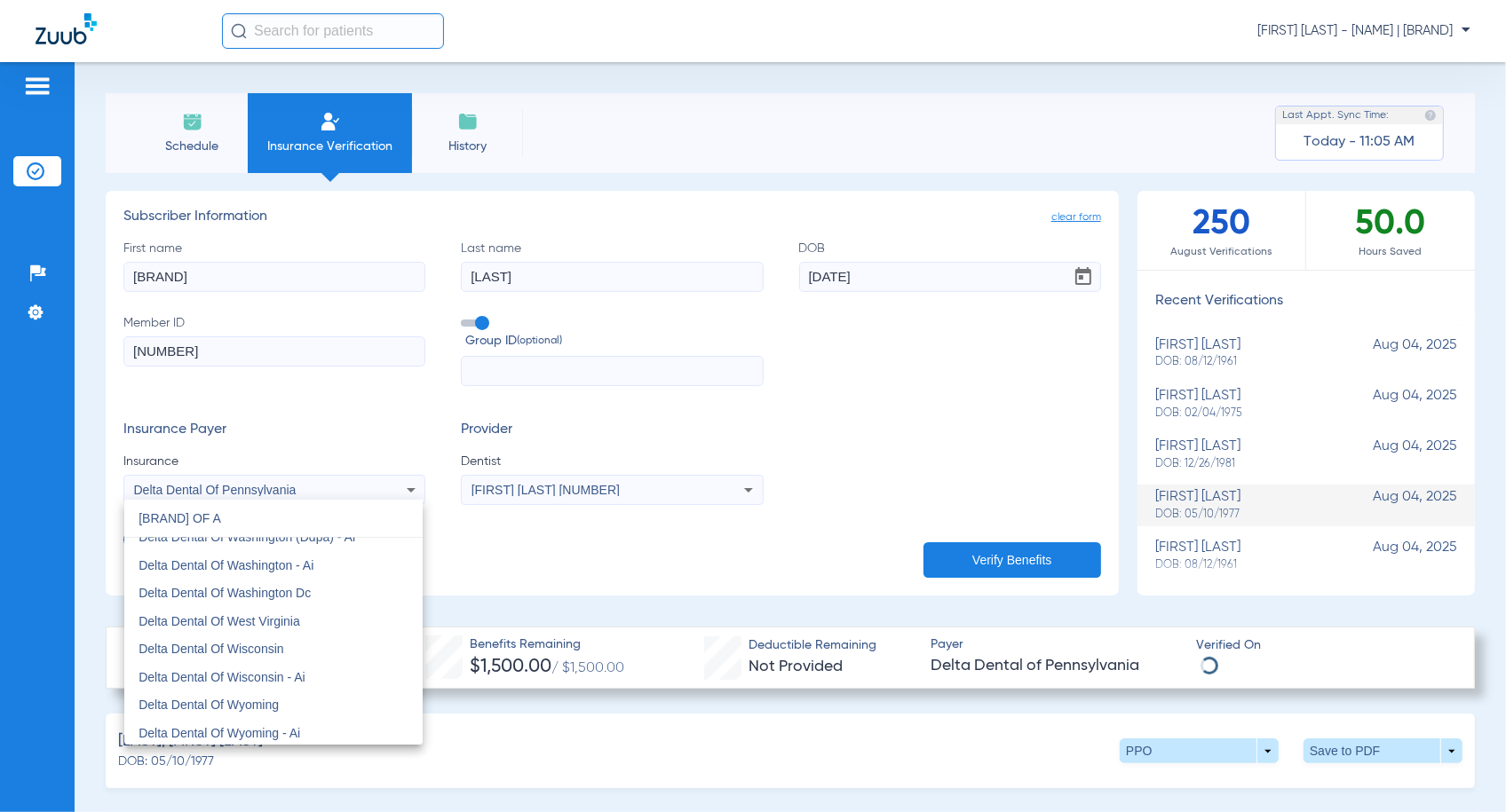 scroll, scrollTop: 0, scrollLeft: 0, axis: both 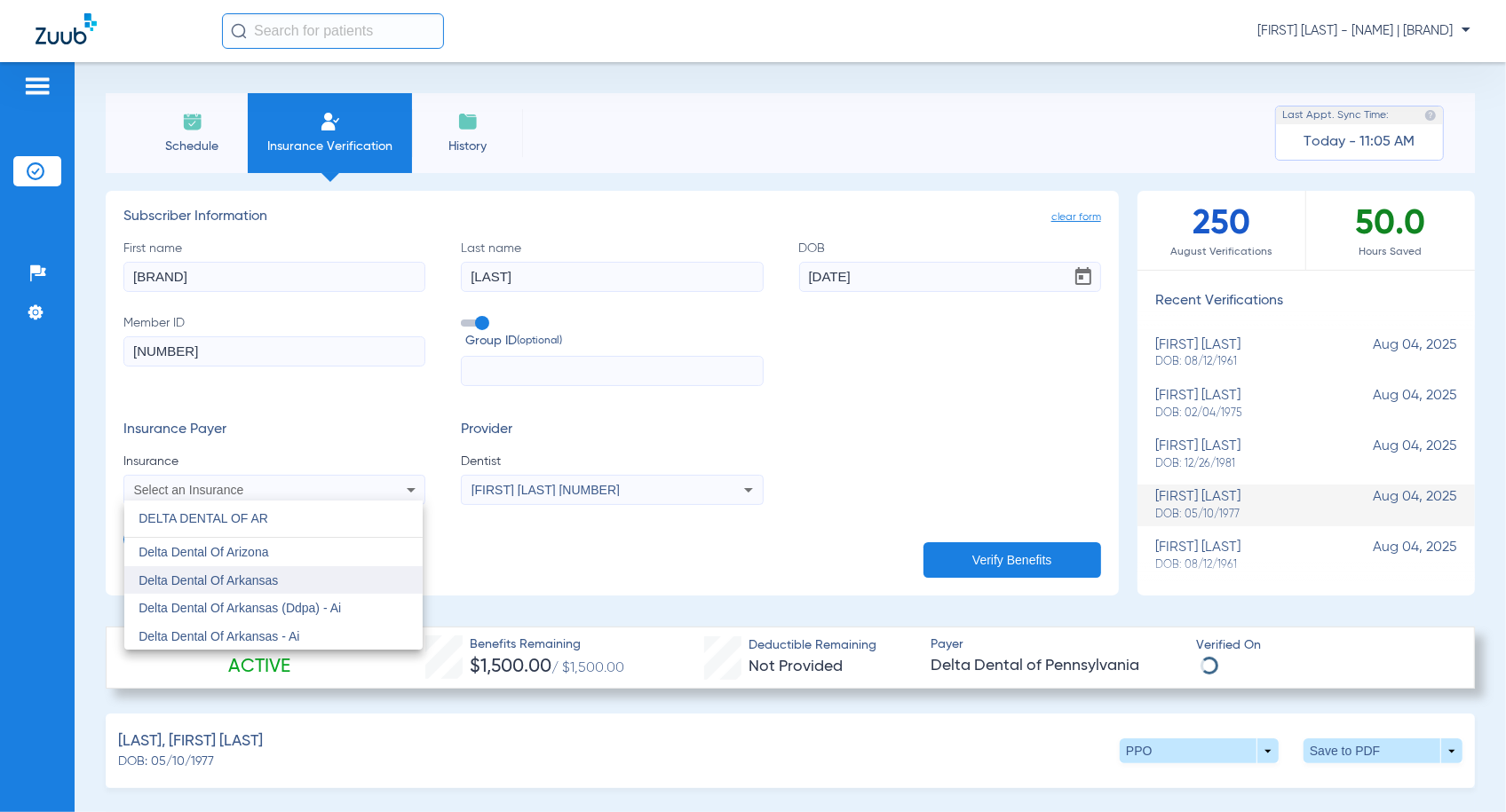 type on "DELTA DENTAL OF AR" 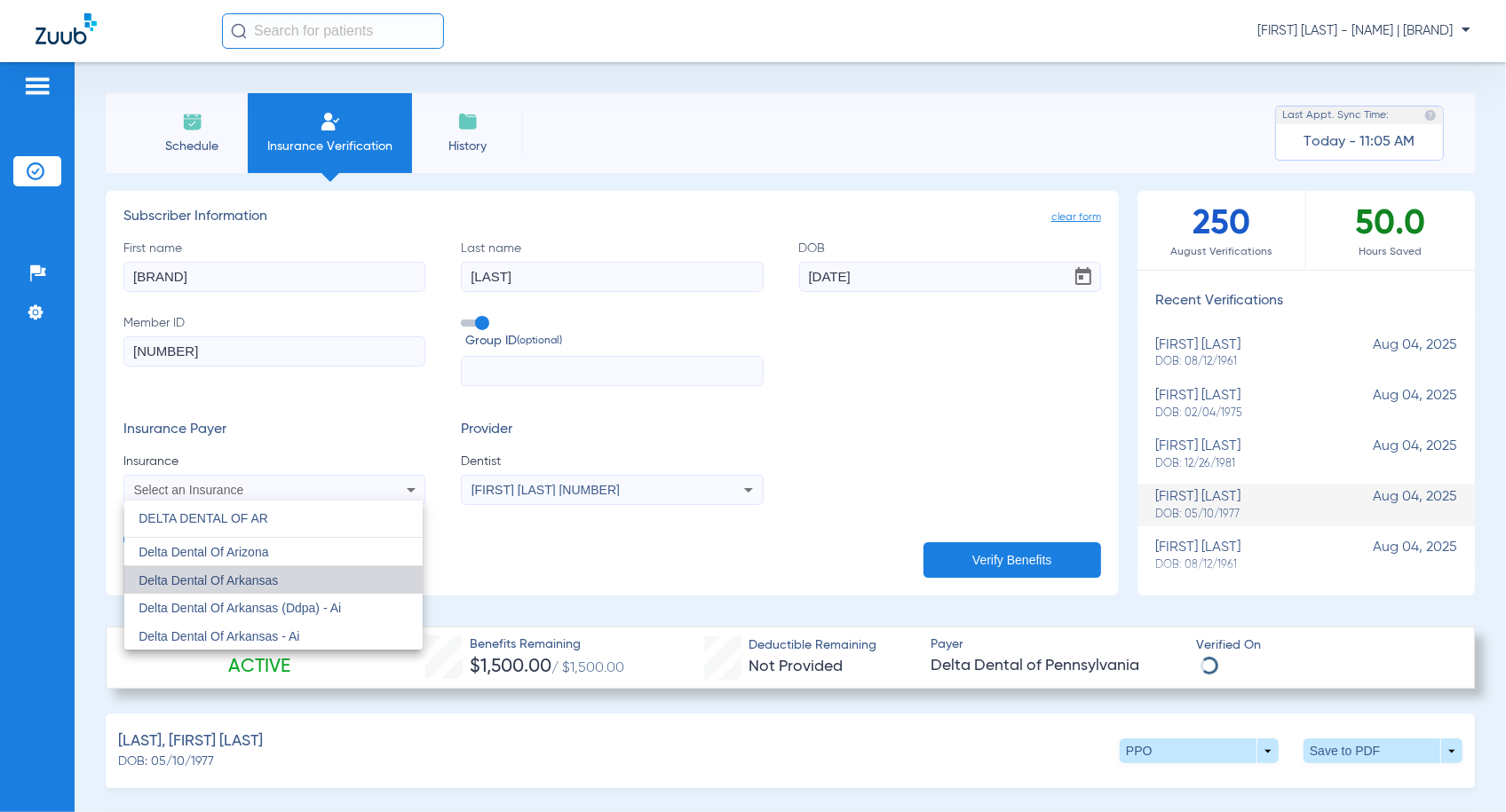 click on "Delta Dental Of Arkansas" at bounding box center (208, 580) 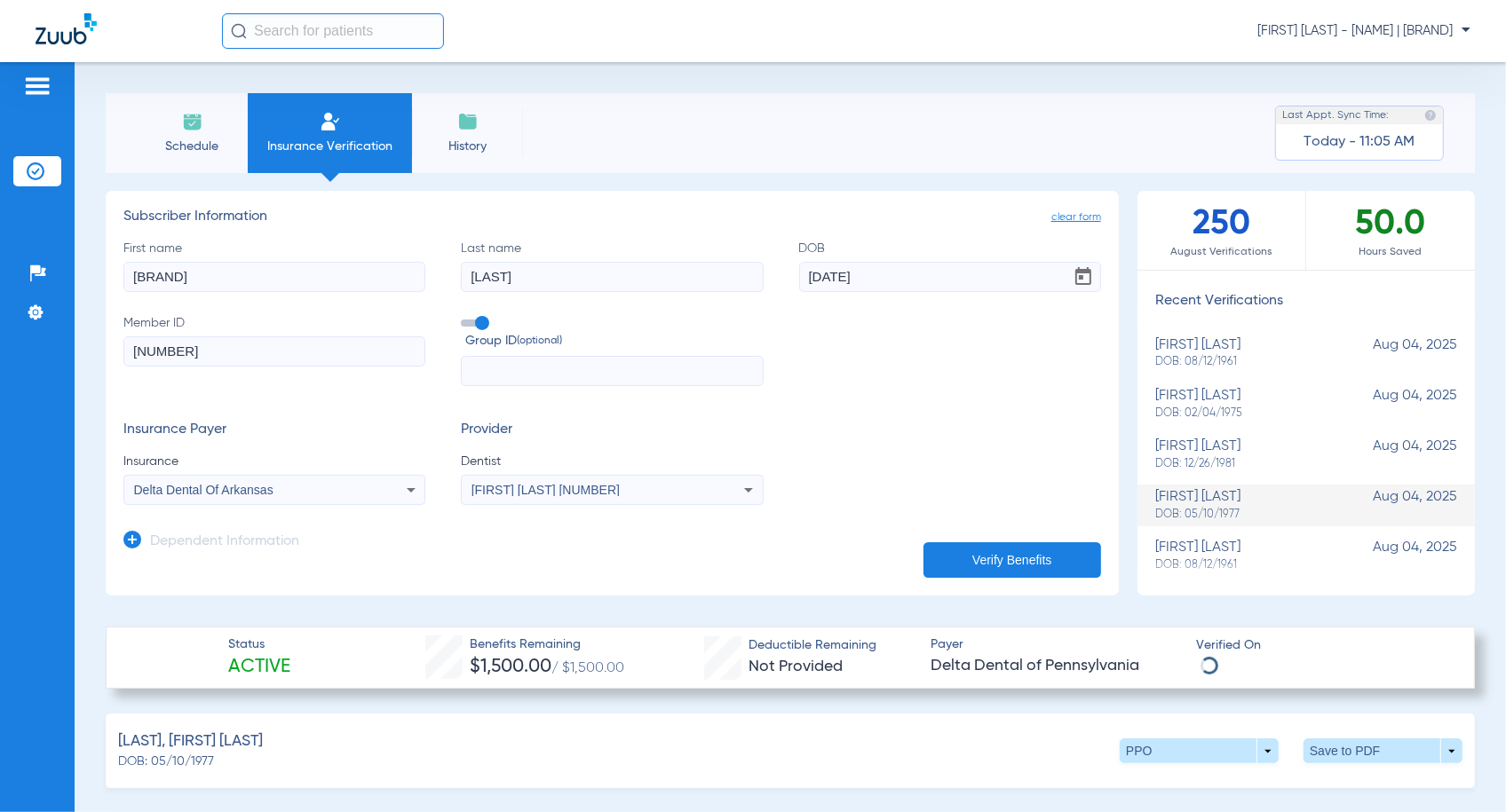 click on "Verify Benefits" 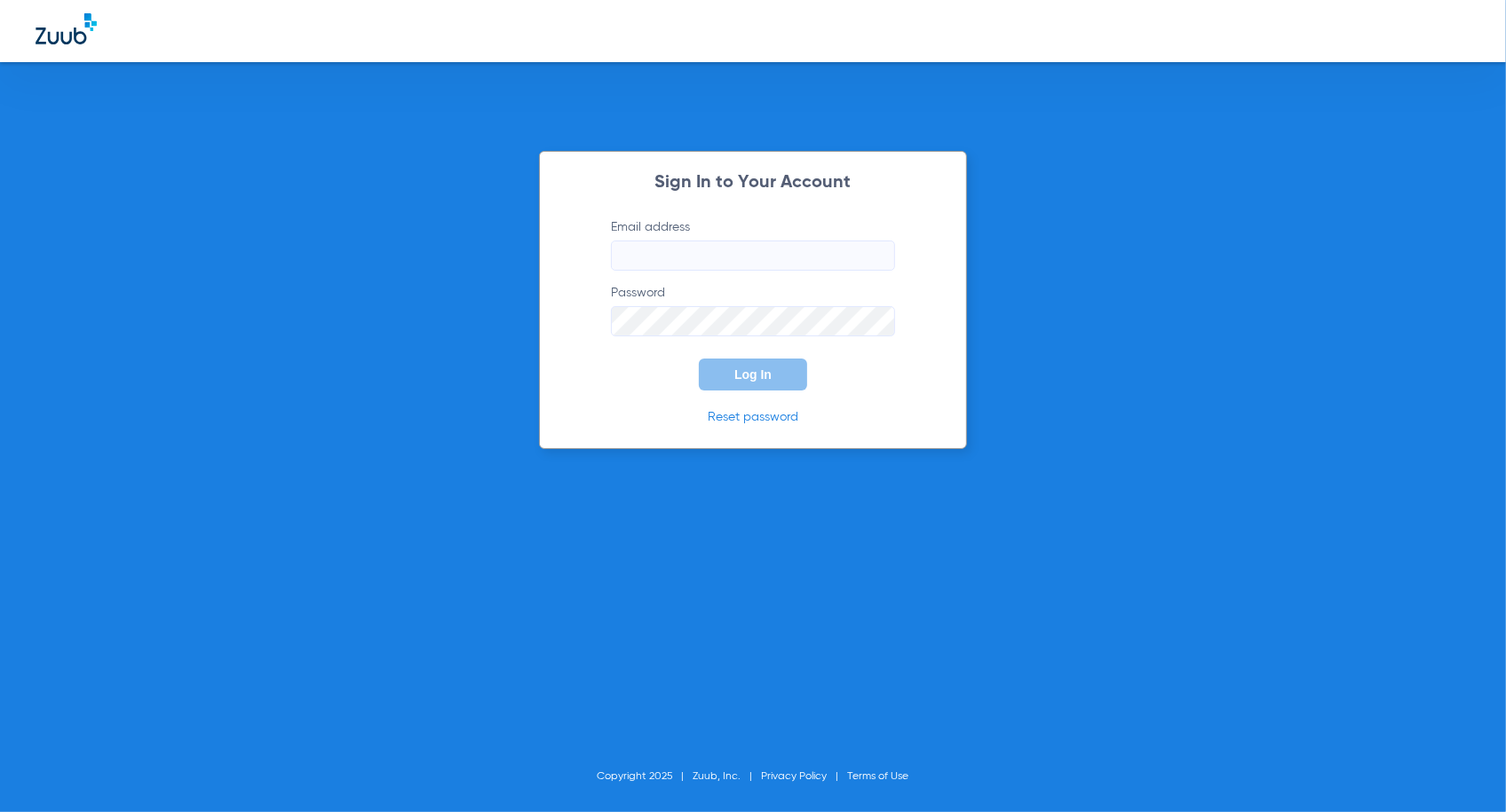 type on "[USERNAME]@example.com" 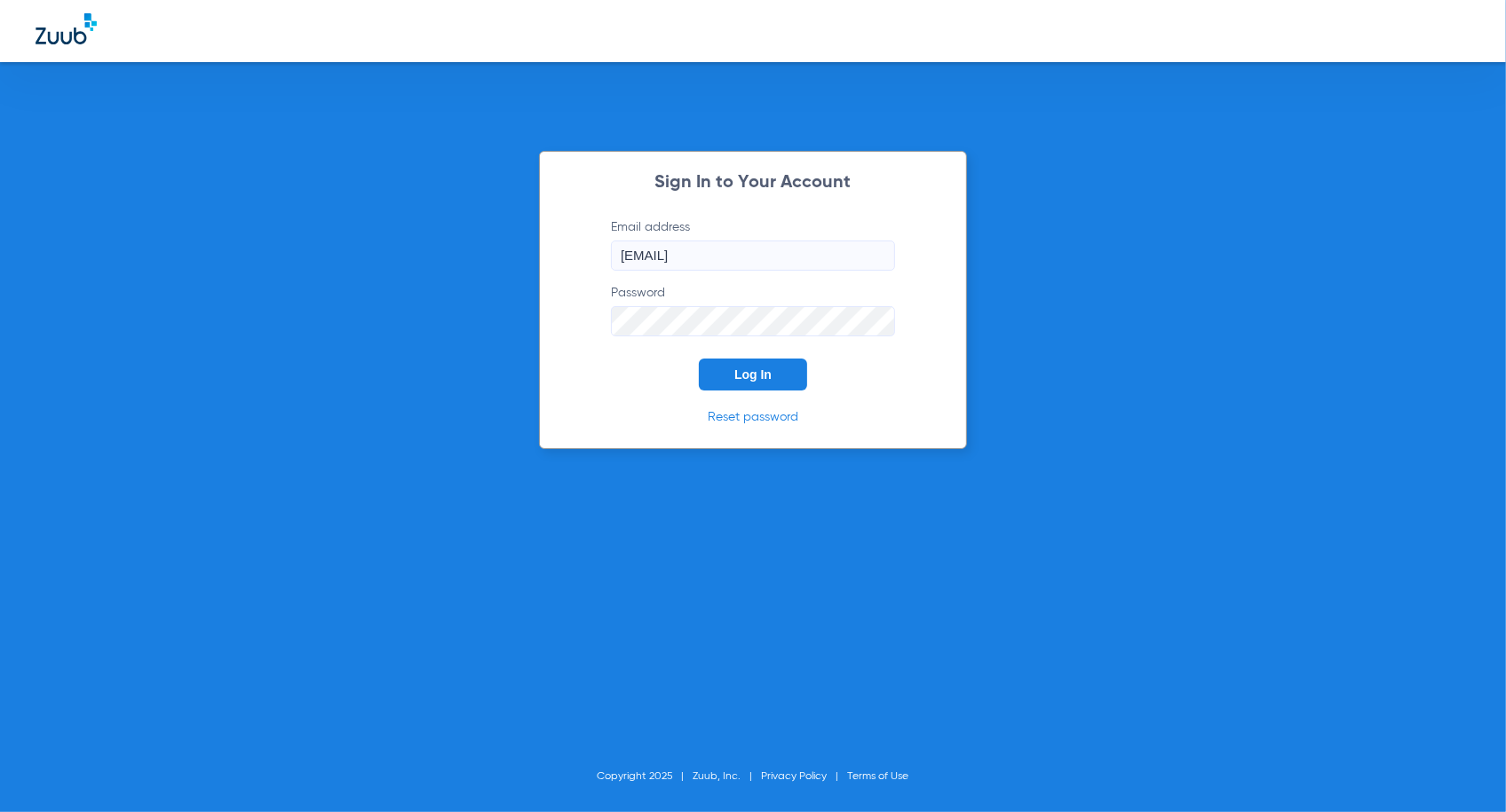 click on "Log In" 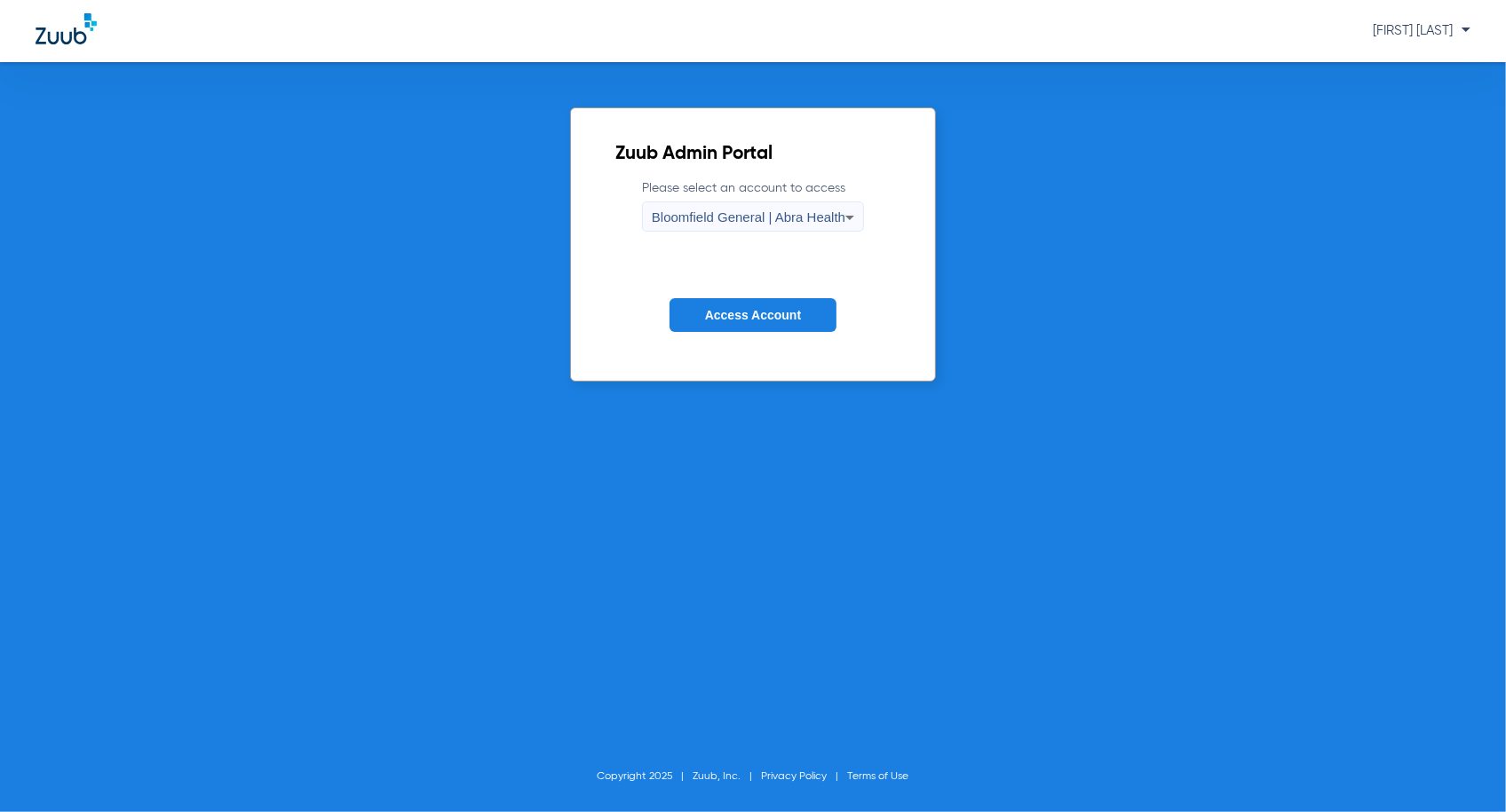 click on "Access Account" 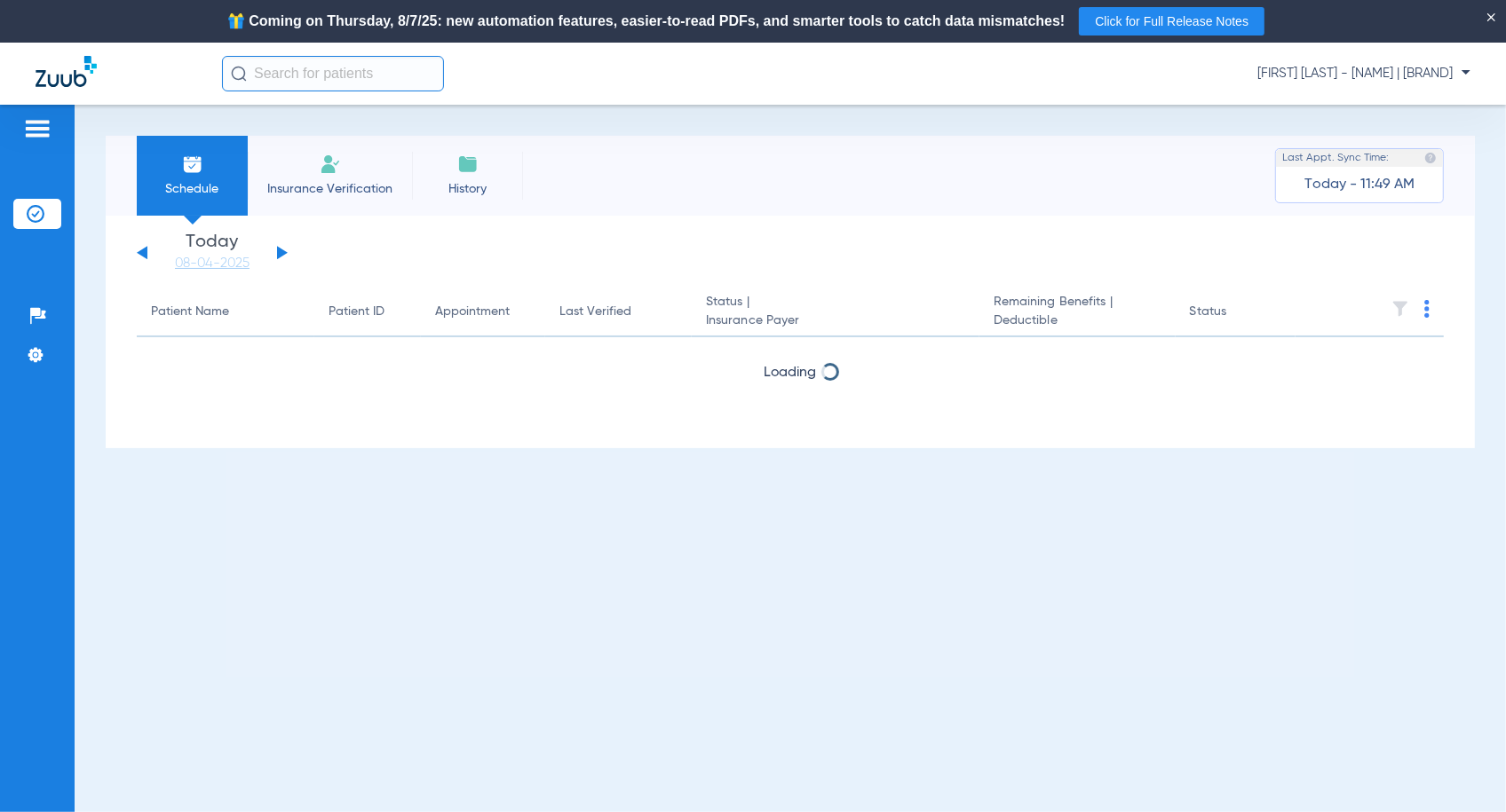 click on "Insurance Verification" 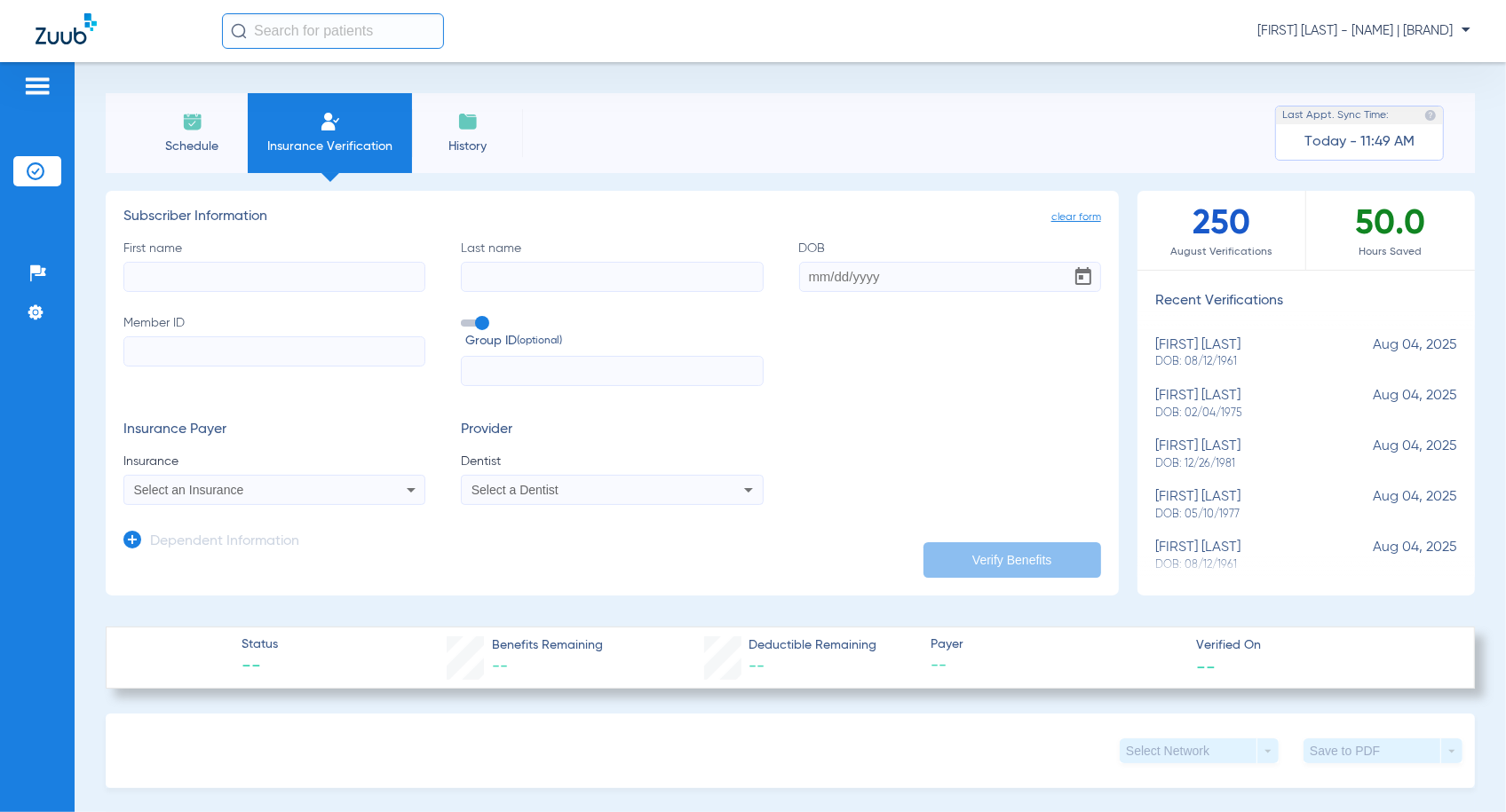 click on "Select a Dentist" at bounding box center [612, 490] 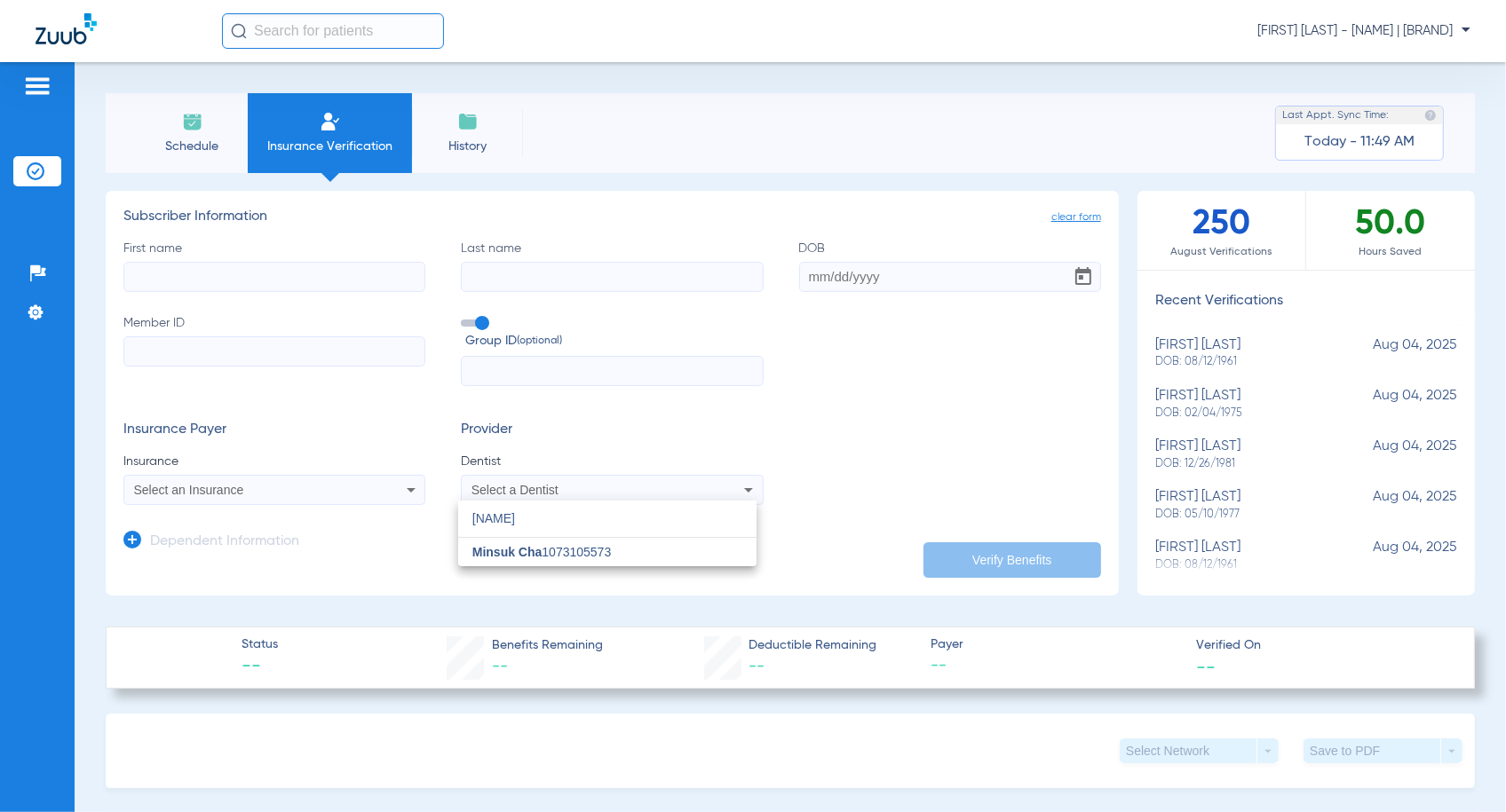 type on "MINSUK" 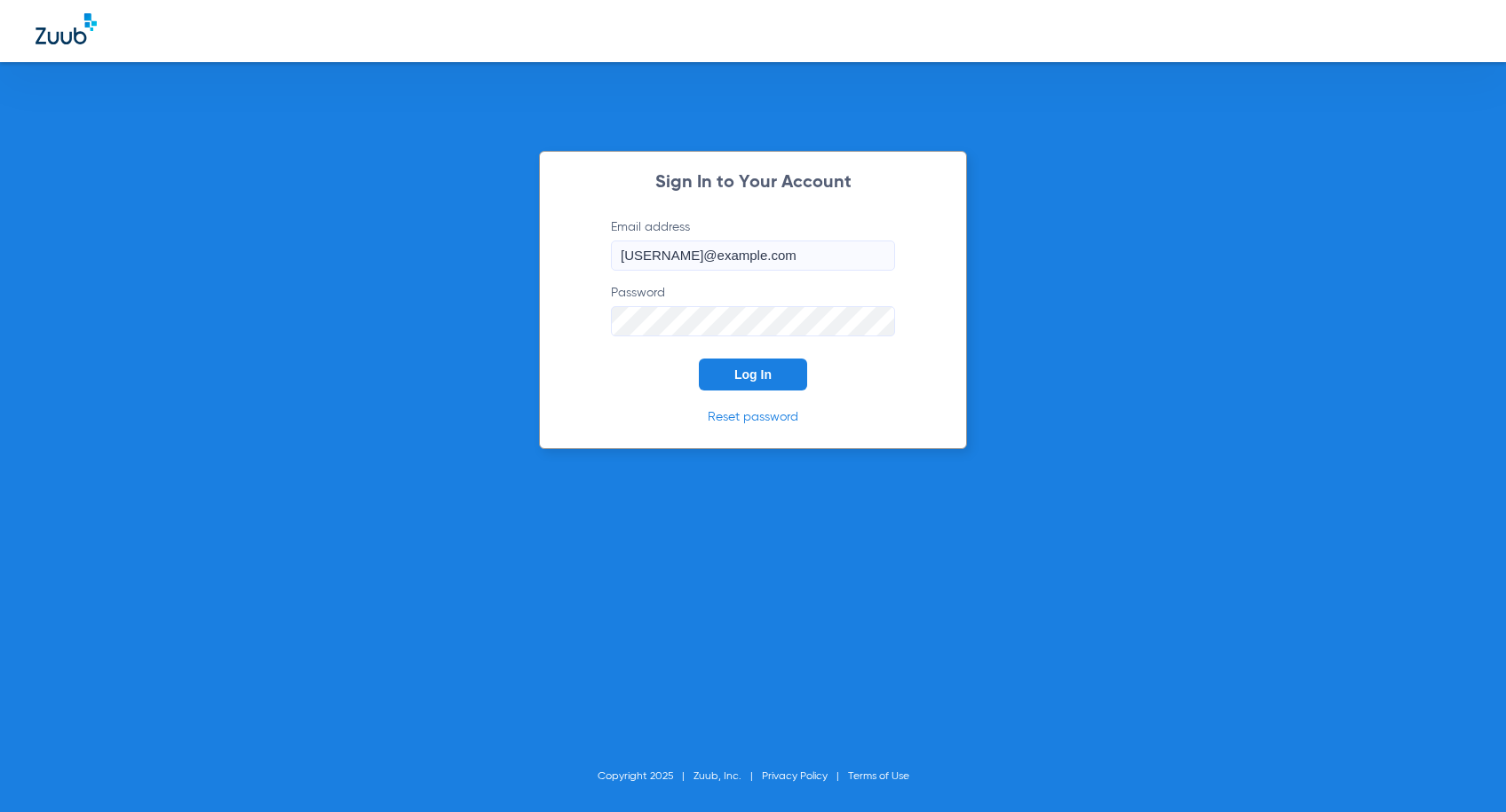 scroll, scrollTop: 0, scrollLeft: 0, axis: both 